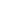 click at bounding box center (0, 0) 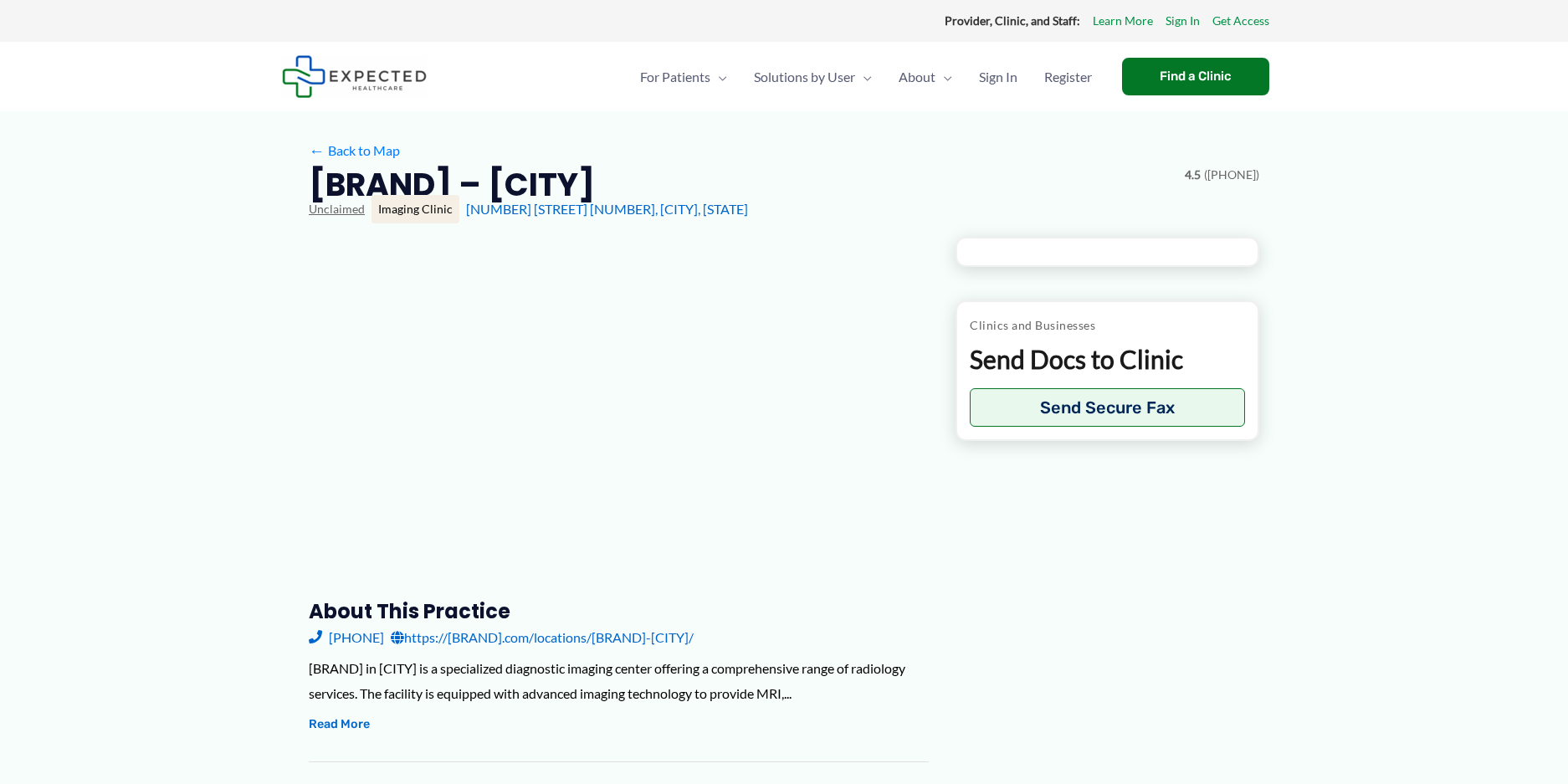 scroll, scrollTop: 0, scrollLeft: 0, axis: both 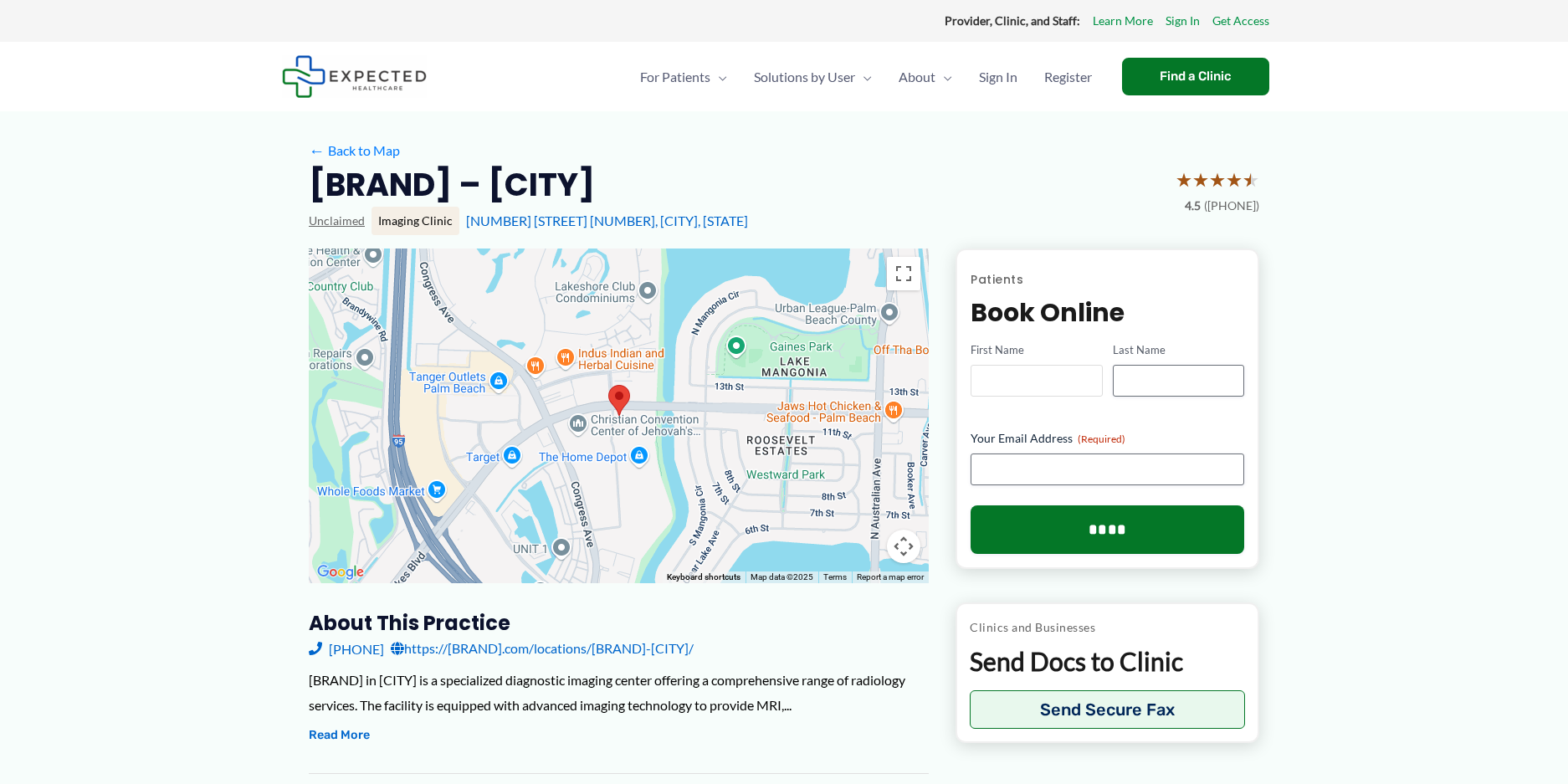 click on "First Name" at bounding box center (1036, 381) 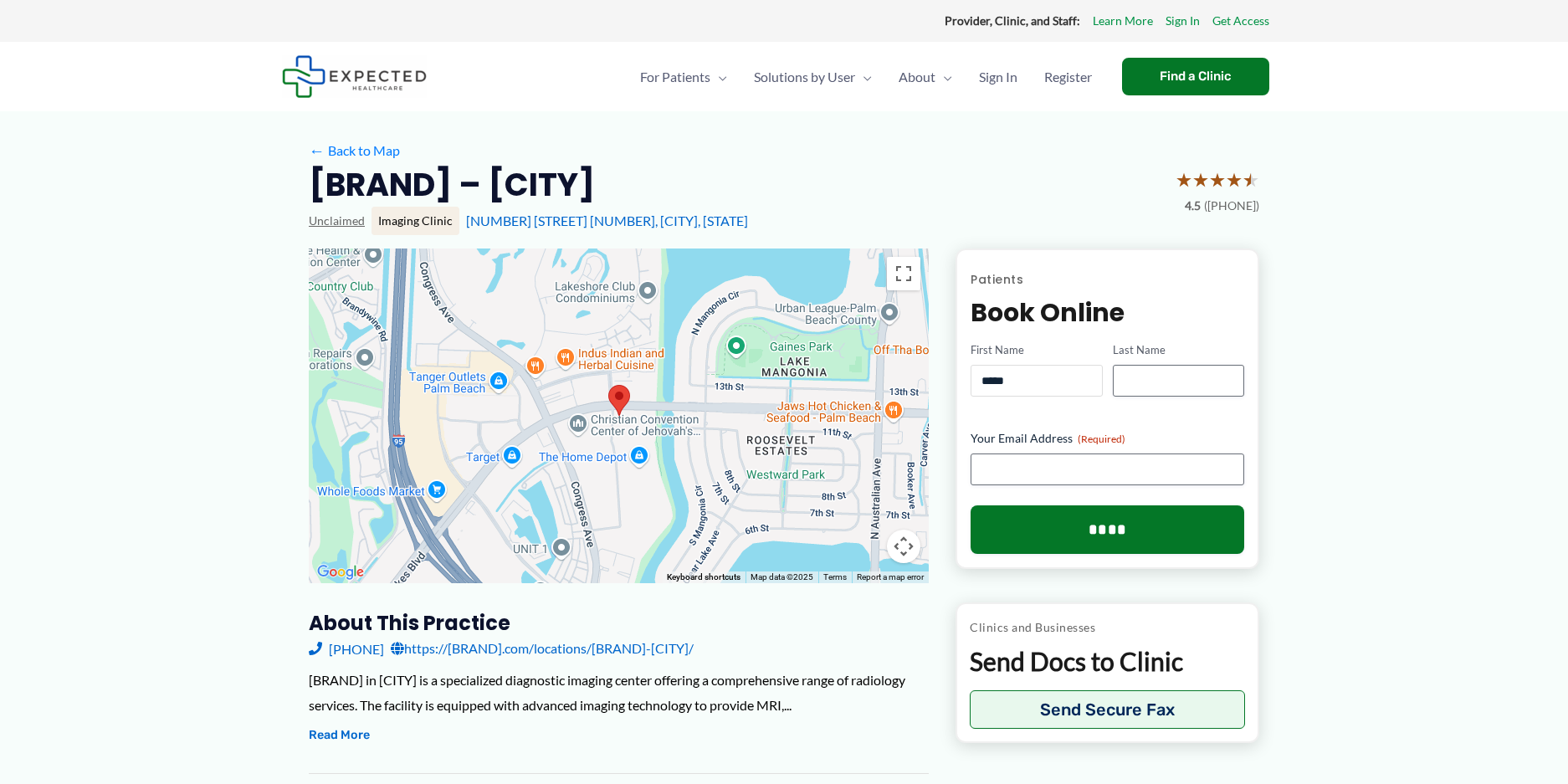 type on "*****" 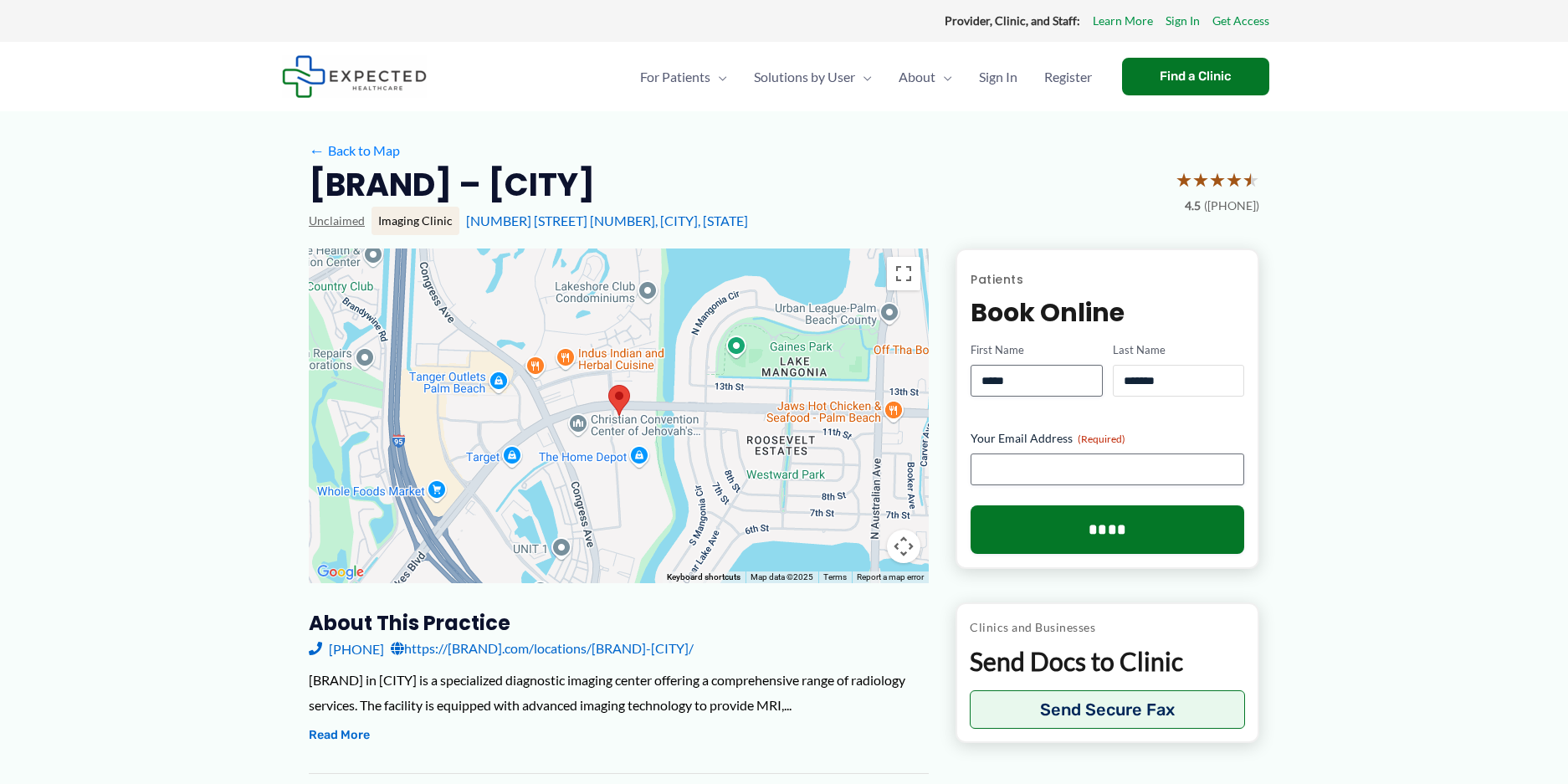 type on "*******" 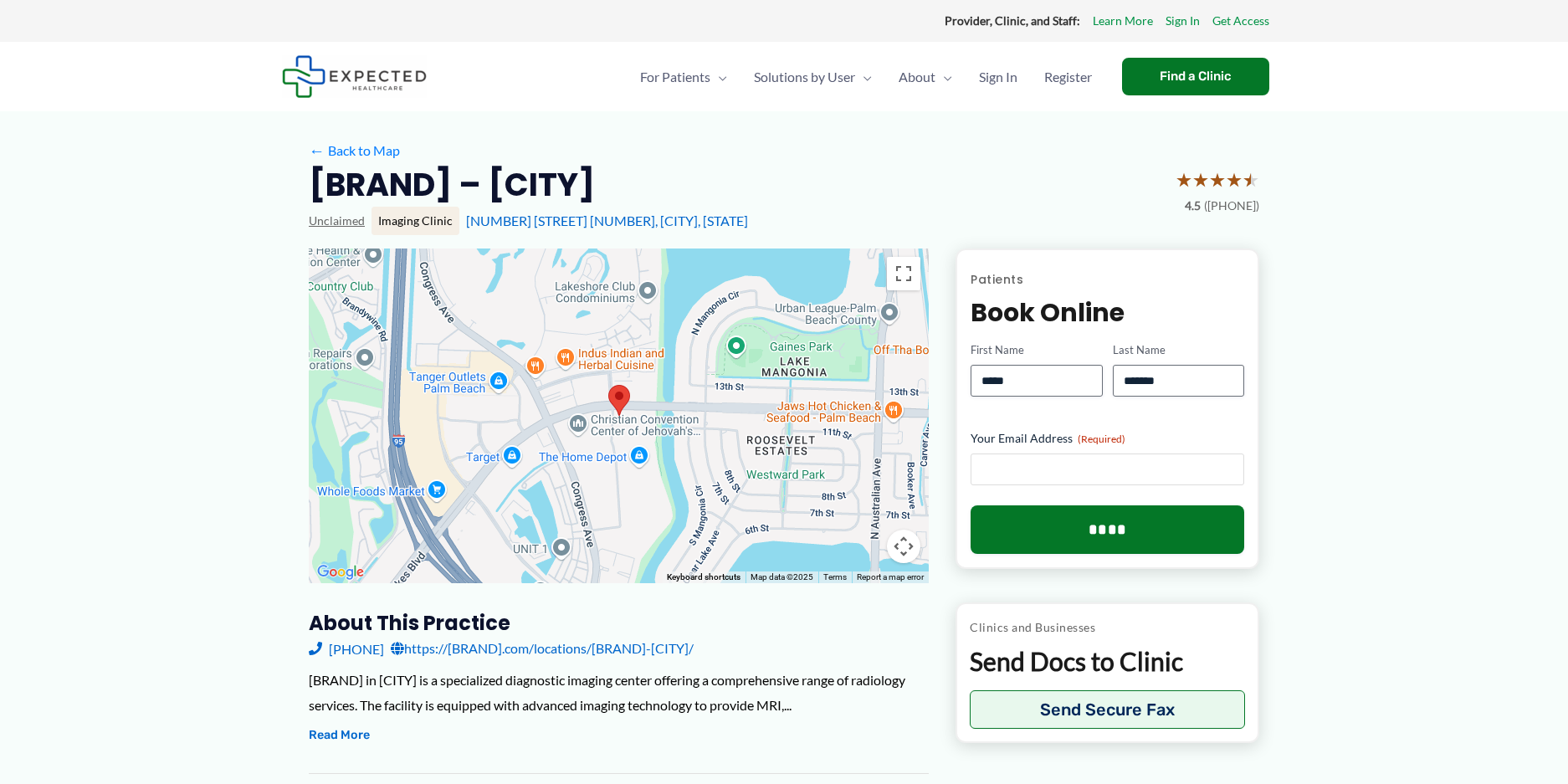 click on "Your Email Address (Required)" at bounding box center [1107, 469] 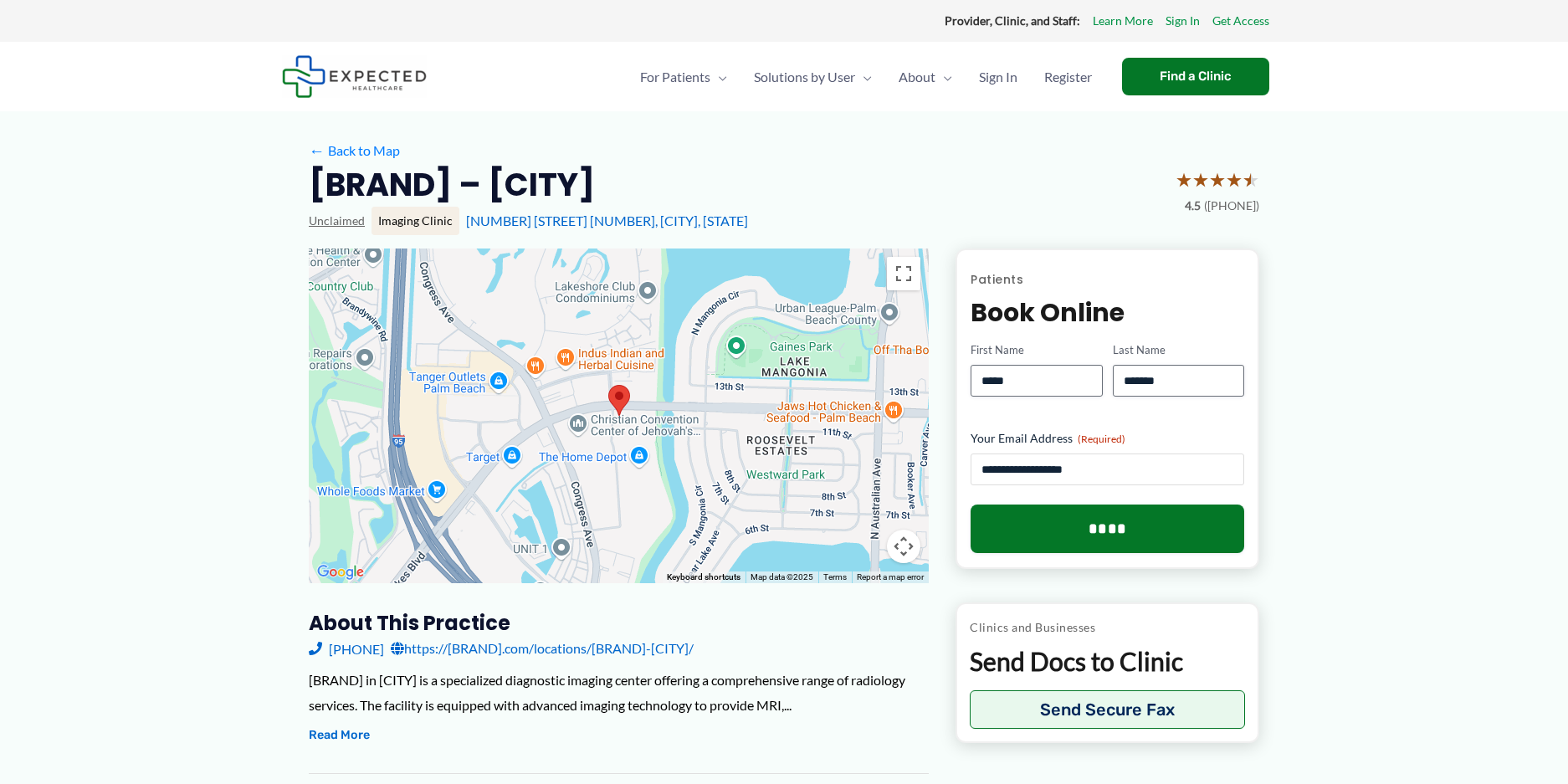 type on "**********" 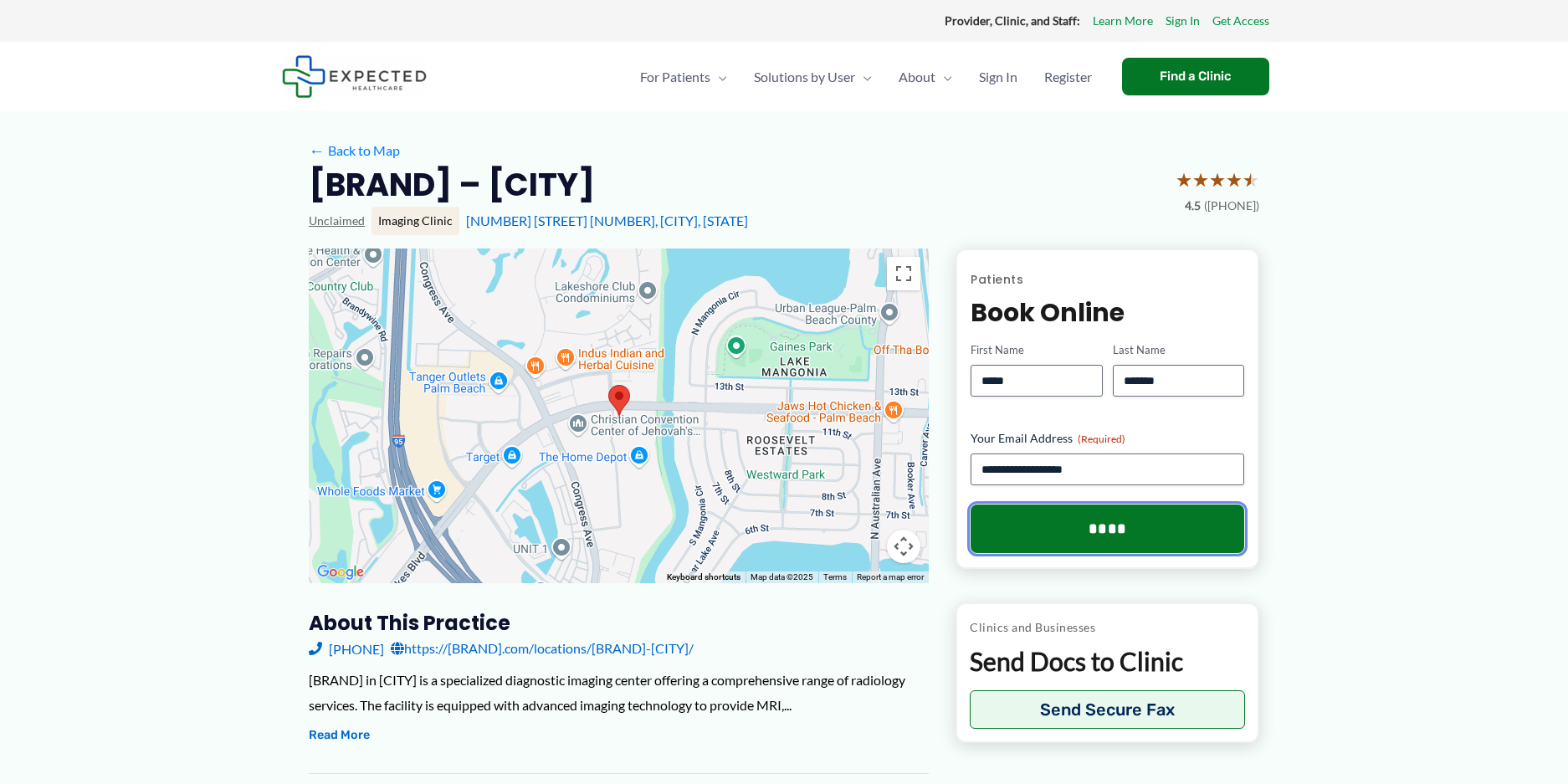 click on "****" at bounding box center (1107, 529) 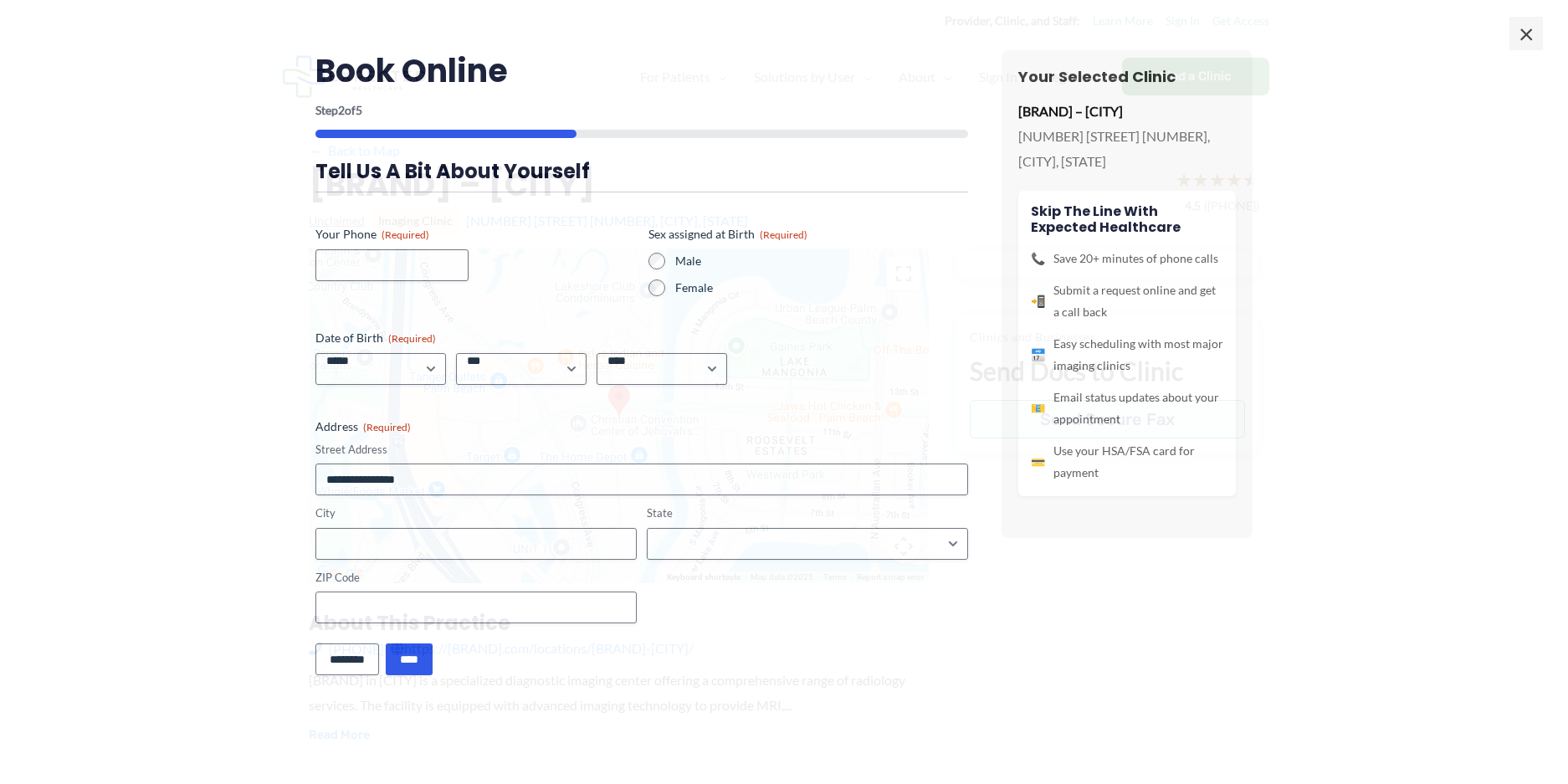 scroll, scrollTop: 0, scrollLeft: 0, axis: both 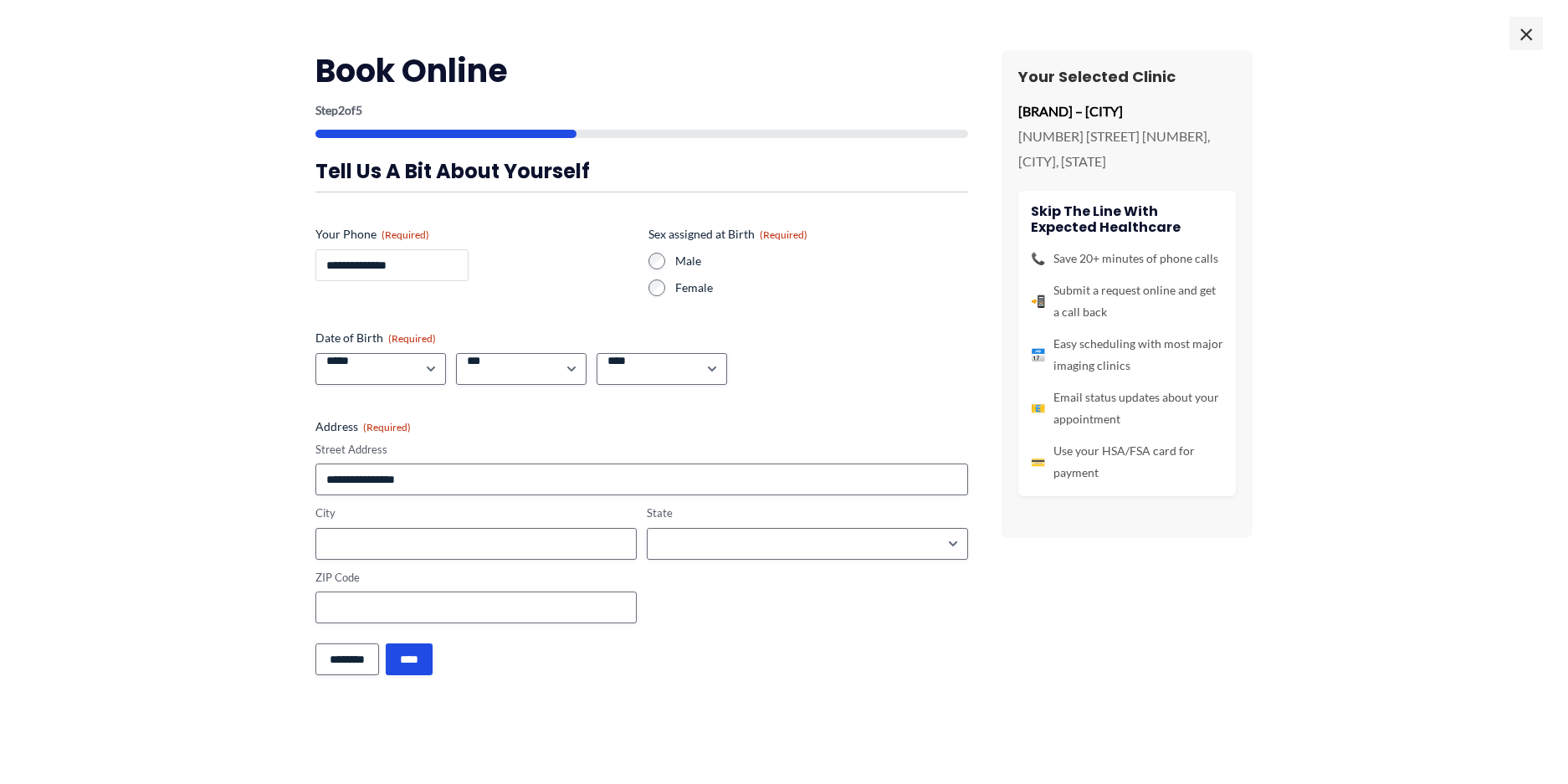 click on "**********" at bounding box center (392, 265) 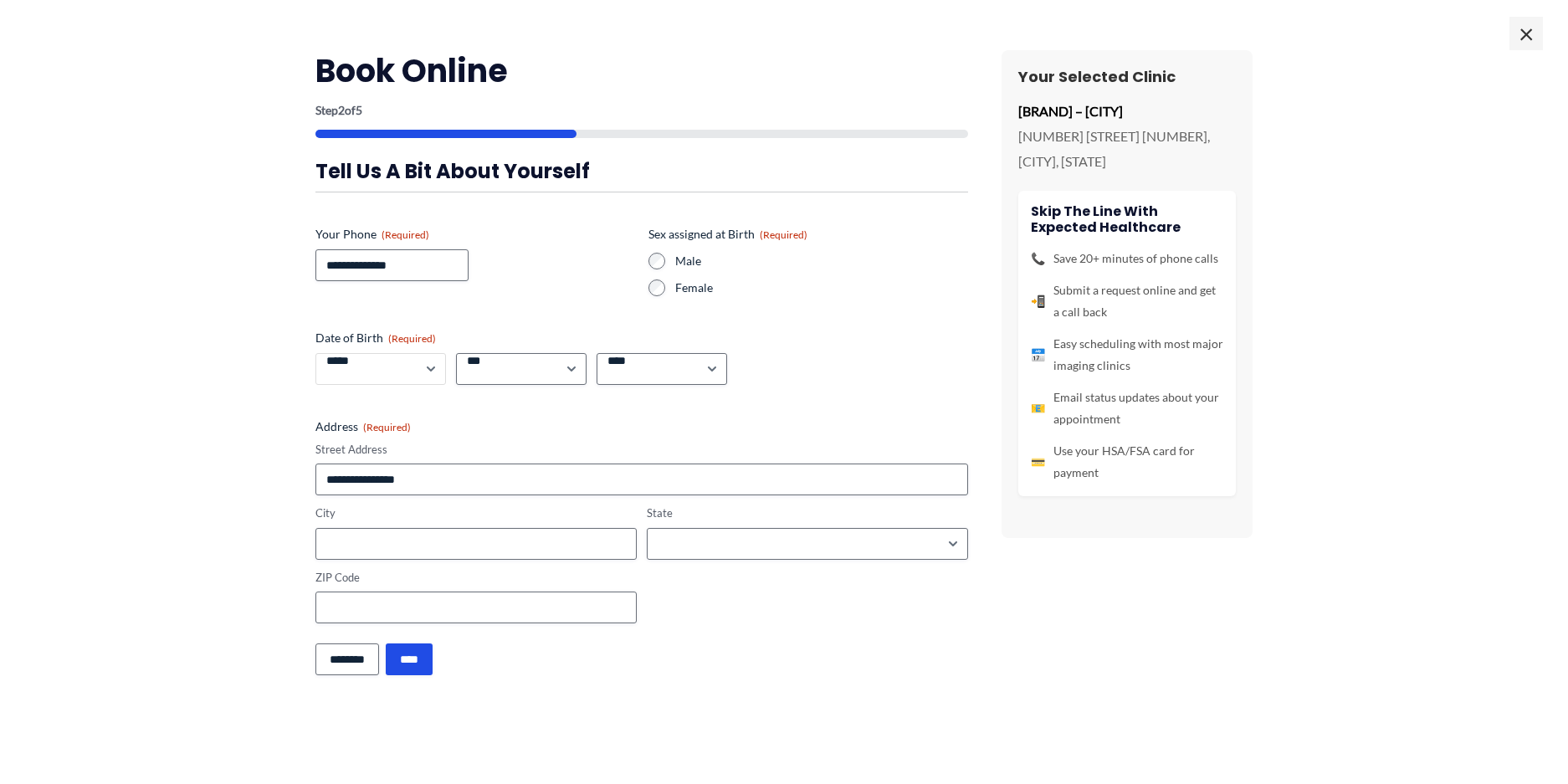 click on "***** * * * * * * * * * ** ** **" at bounding box center [381, 369] 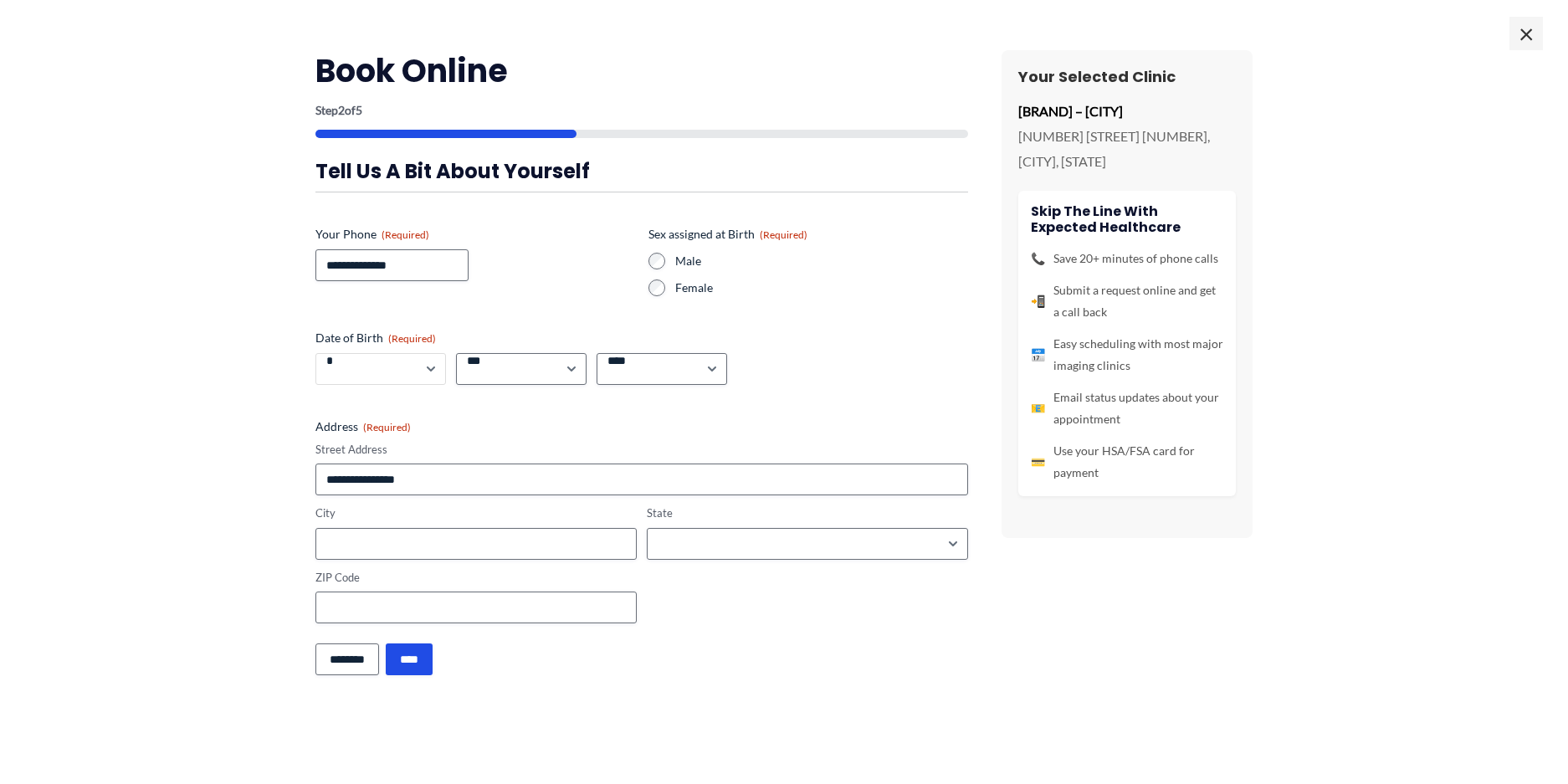 click on "***** * * * * * * * * * ** ** **" at bounding box center (381, 369) 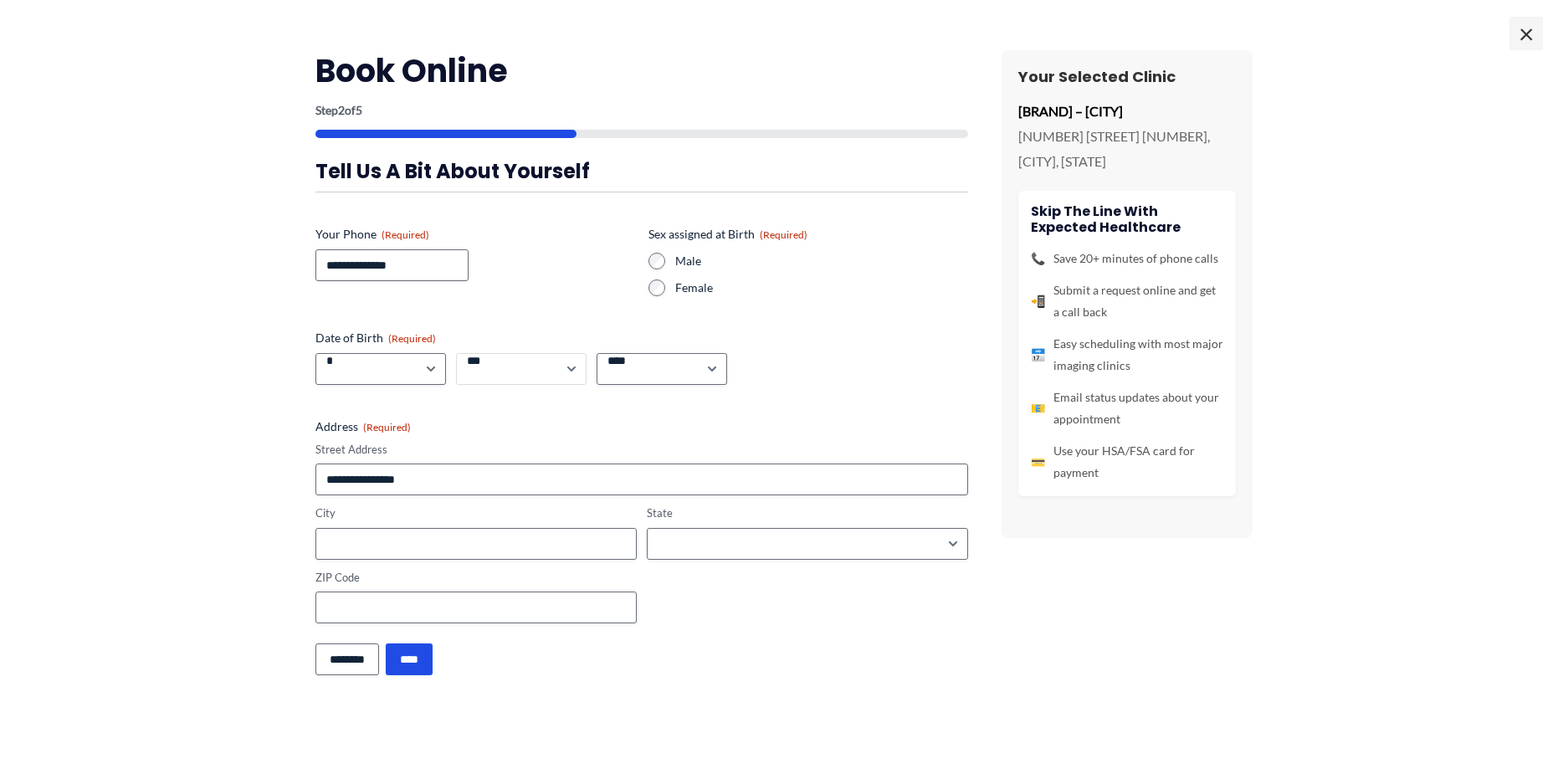 click on "*** * * * * * * * * * ** ** ** ** ** ** ** ** ** ** ** ** ** ** ** ** ** ** ** ** ** **" at bounding box center (521, 369) 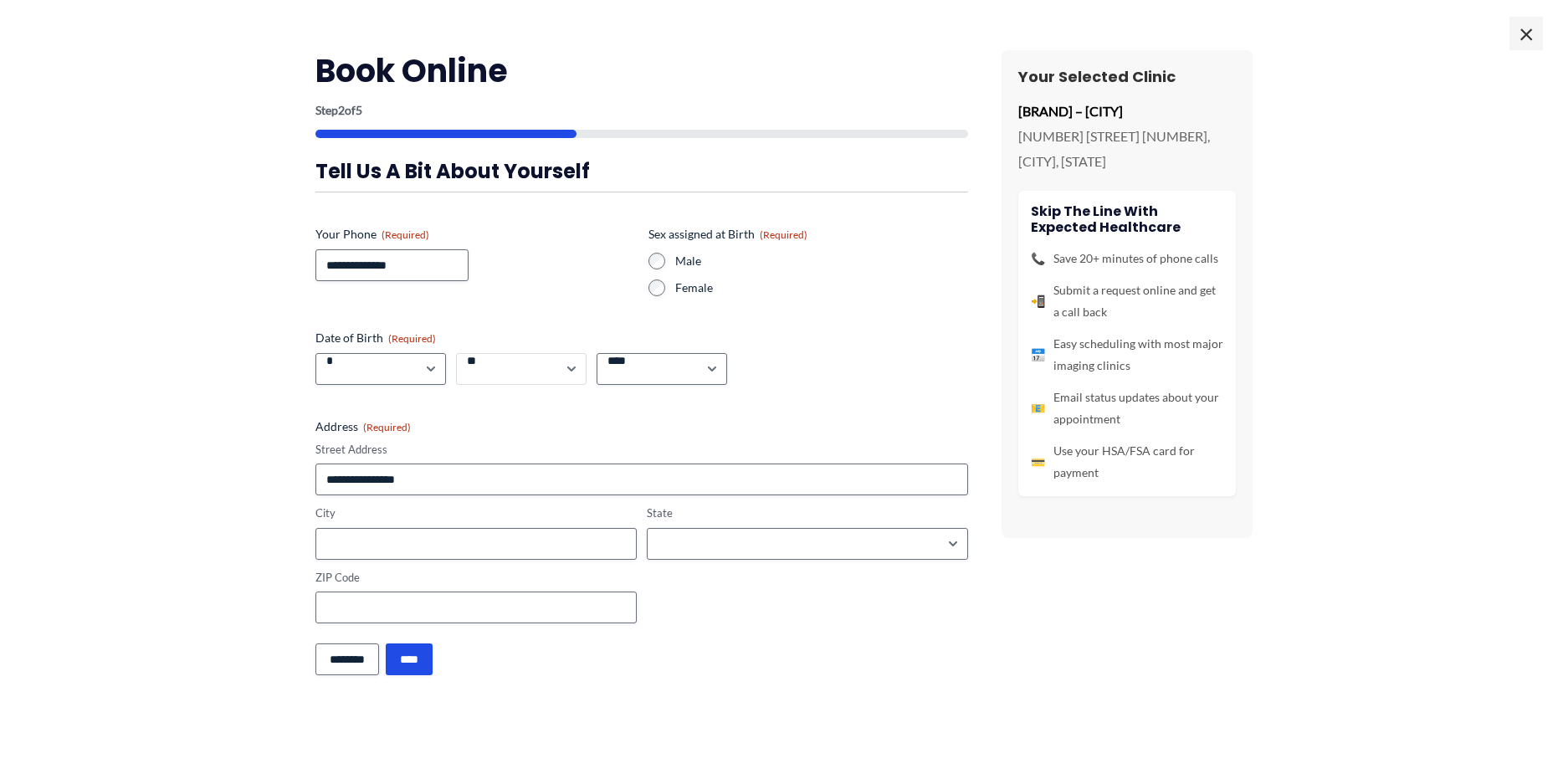 click on "*** * * * * * * * * * ** ** ** ** ** ** ** ** ** ** ** ** ** ** ** ** ** ** ** ** ** **" at bounding box center [521, 369] 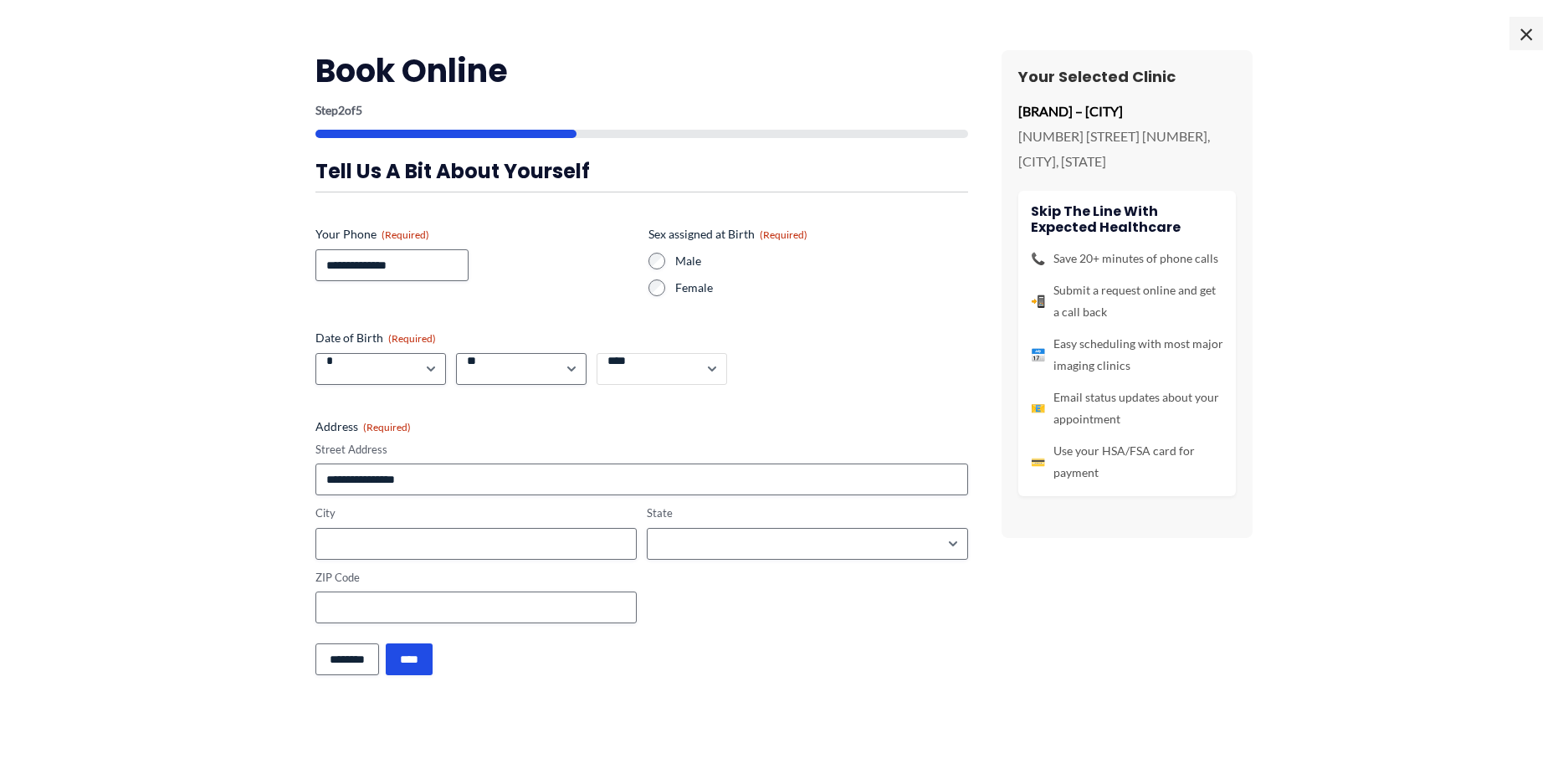 click on "**** **** **** **** **** **** **** **** **** **** **** **** **** **** **** **** **** **** **** **** **** **** **** **** **** **** **** **** **** **** **** **** **** **** **** **** **** **** **** **** **** **** **** **** **** **** **** **** **** **** **** **** **** **** **** **** **** **** **** **** **** **** **** **** **** **** **** **** **** **** **** **** **** **** **** **** **** **** **** **** **** **** **** **** **** **** **** **** **** **** **** **** **** **** **** **** **** **** **** **** **** **** **** **** **** **** **** ****" at bounding box center (662, 369) 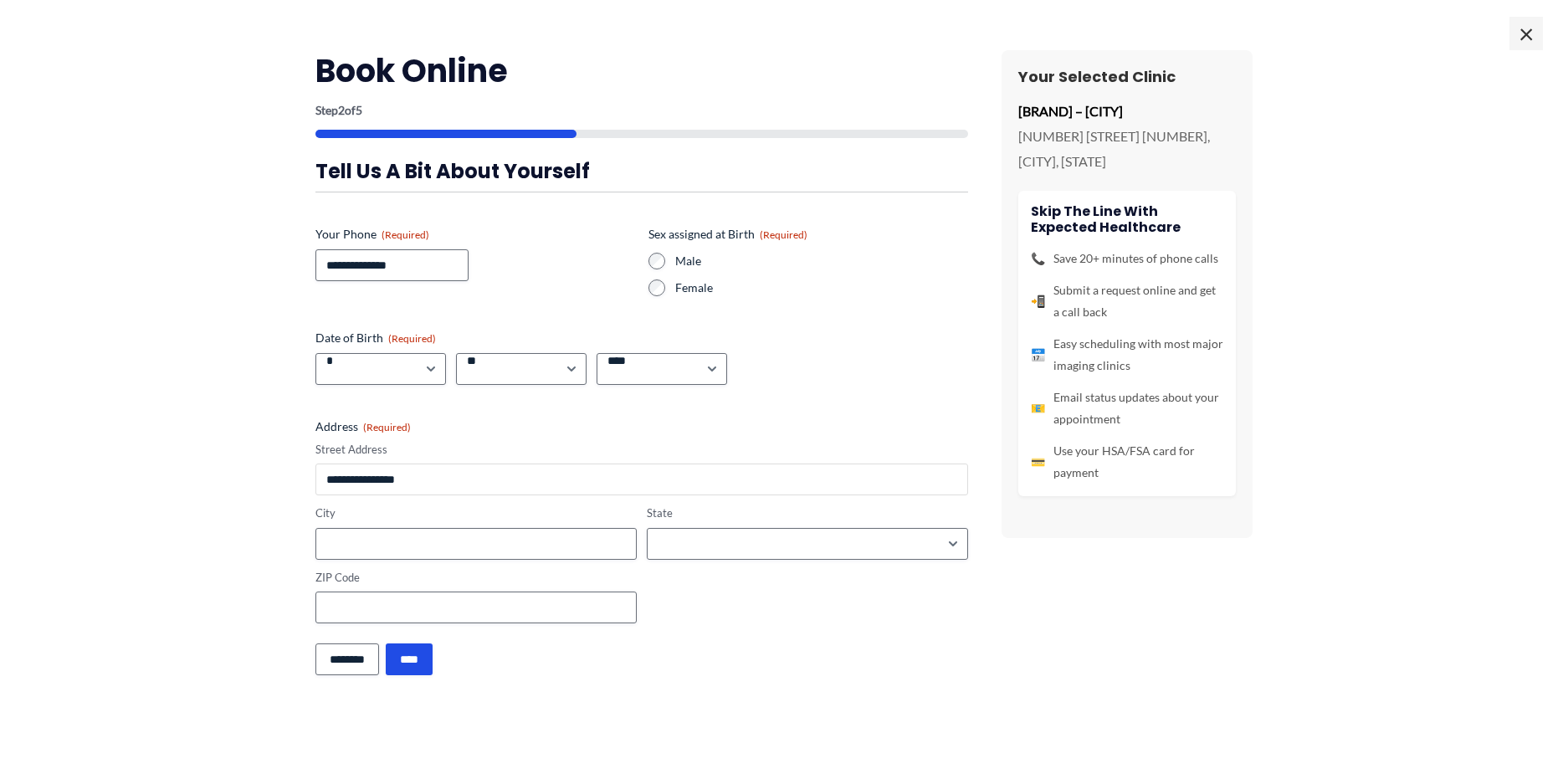click on "Street Address" at bounding box center (642, 479) 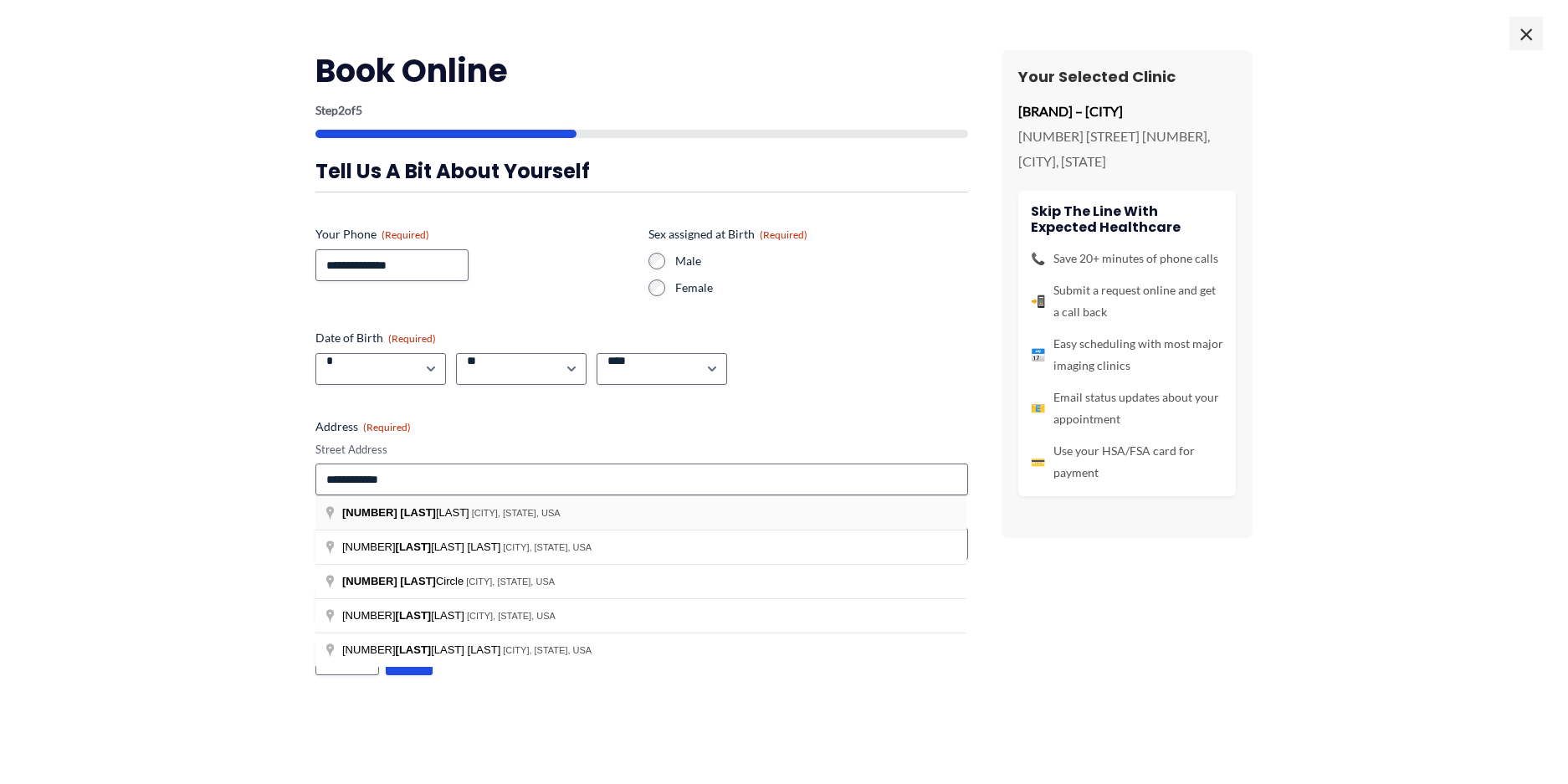 type on "**********" 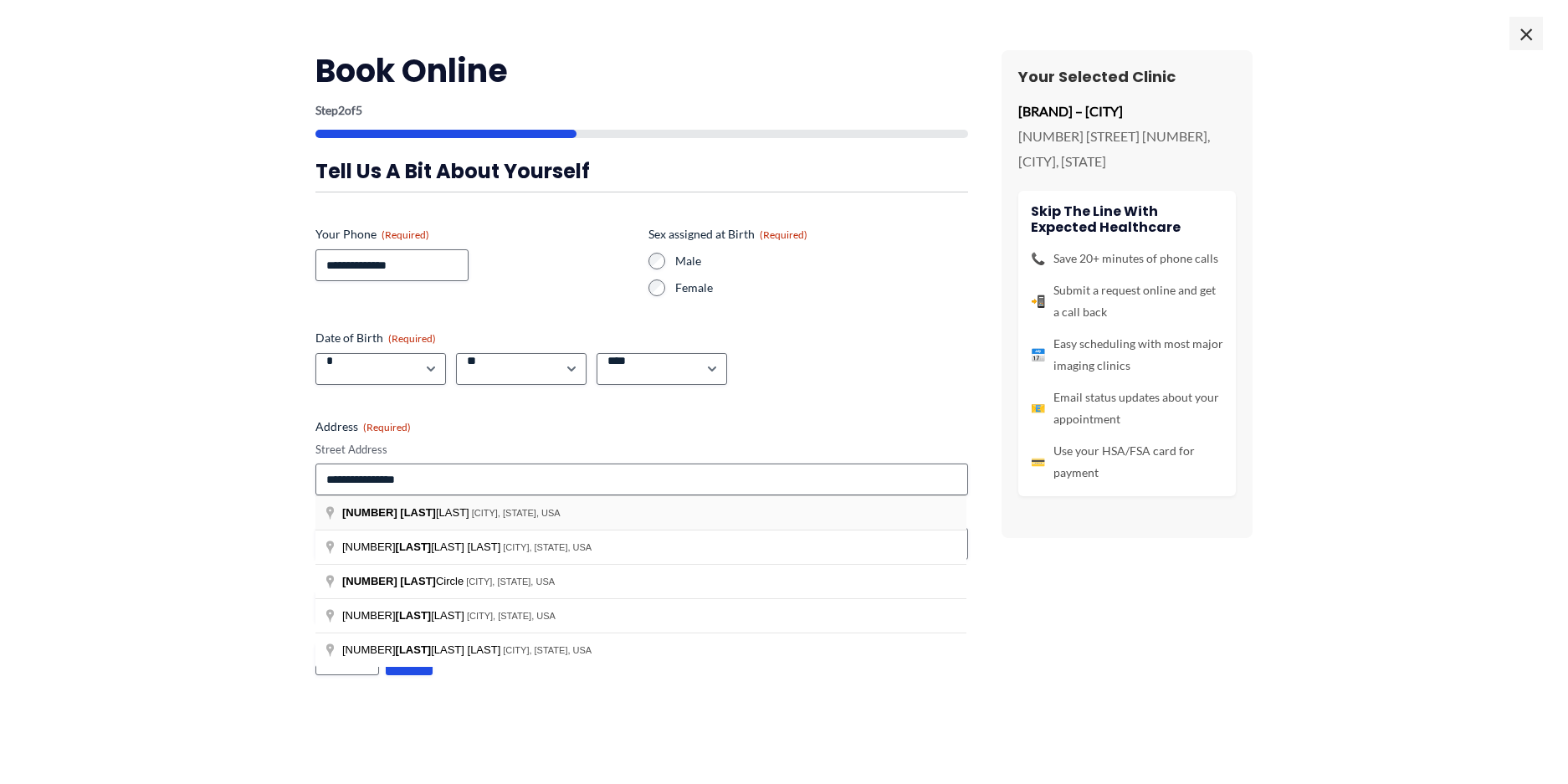 type on "**********" 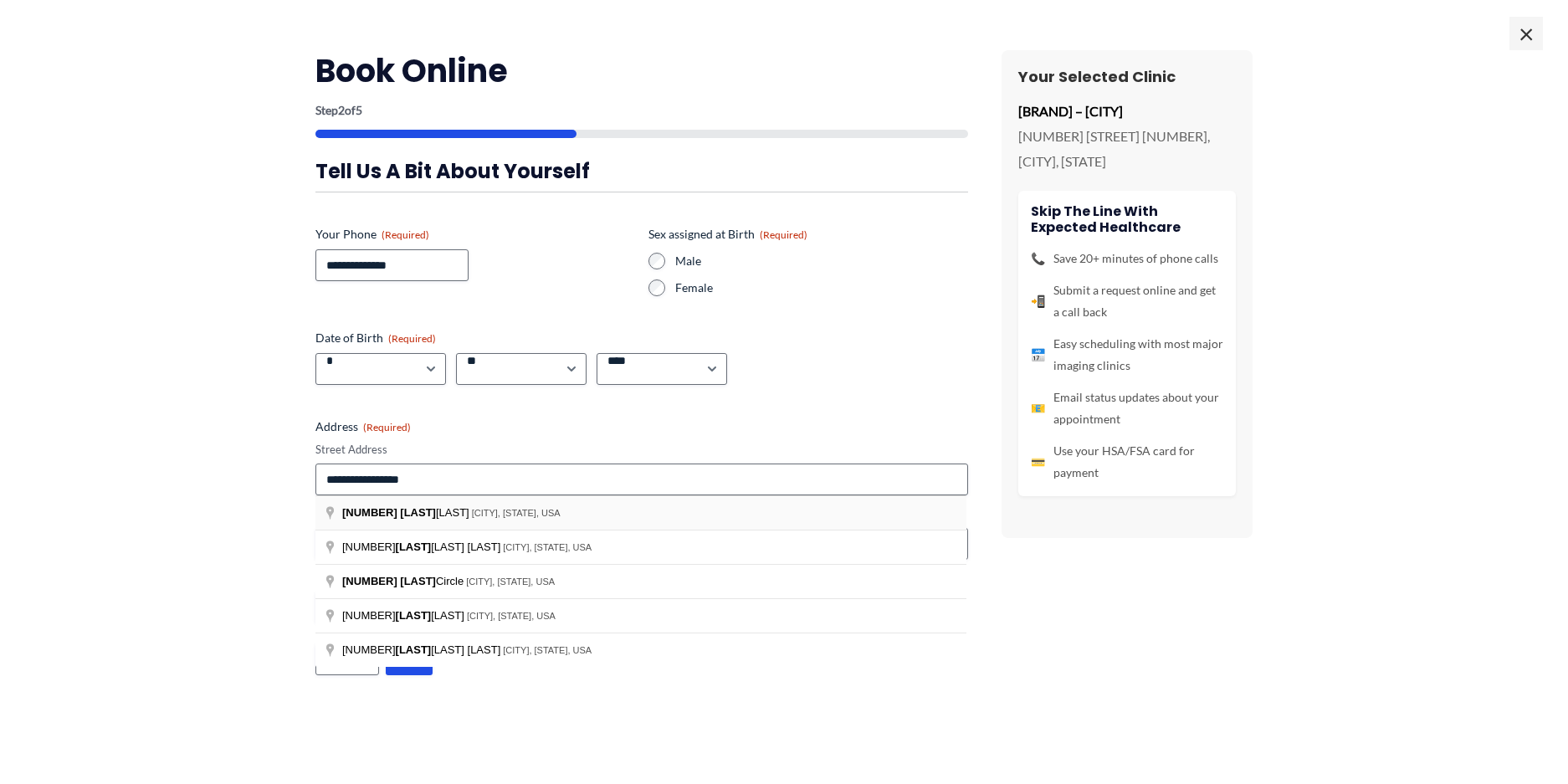 type on "**********" 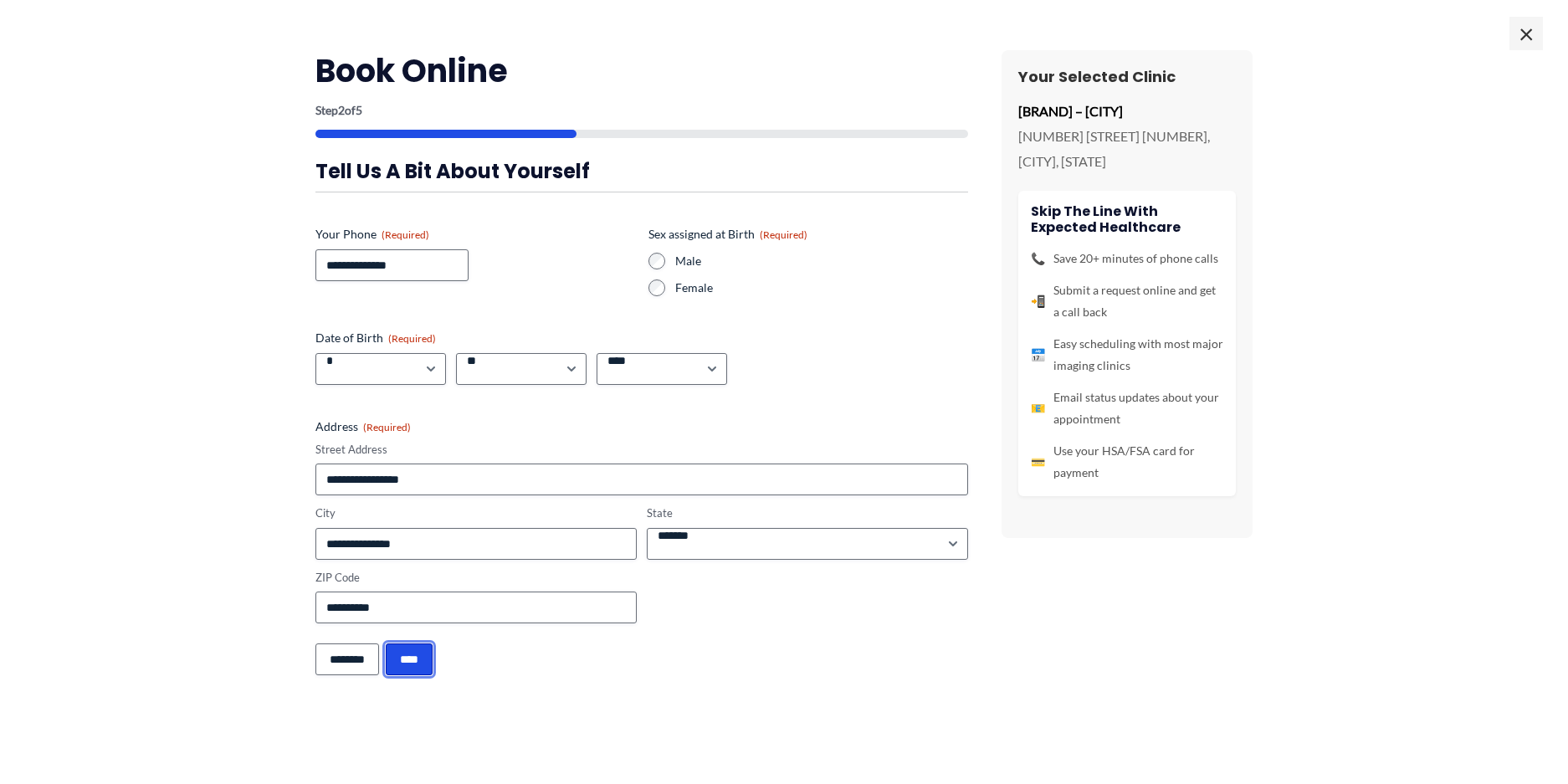 click on "****" at bounding box center [409, 659] 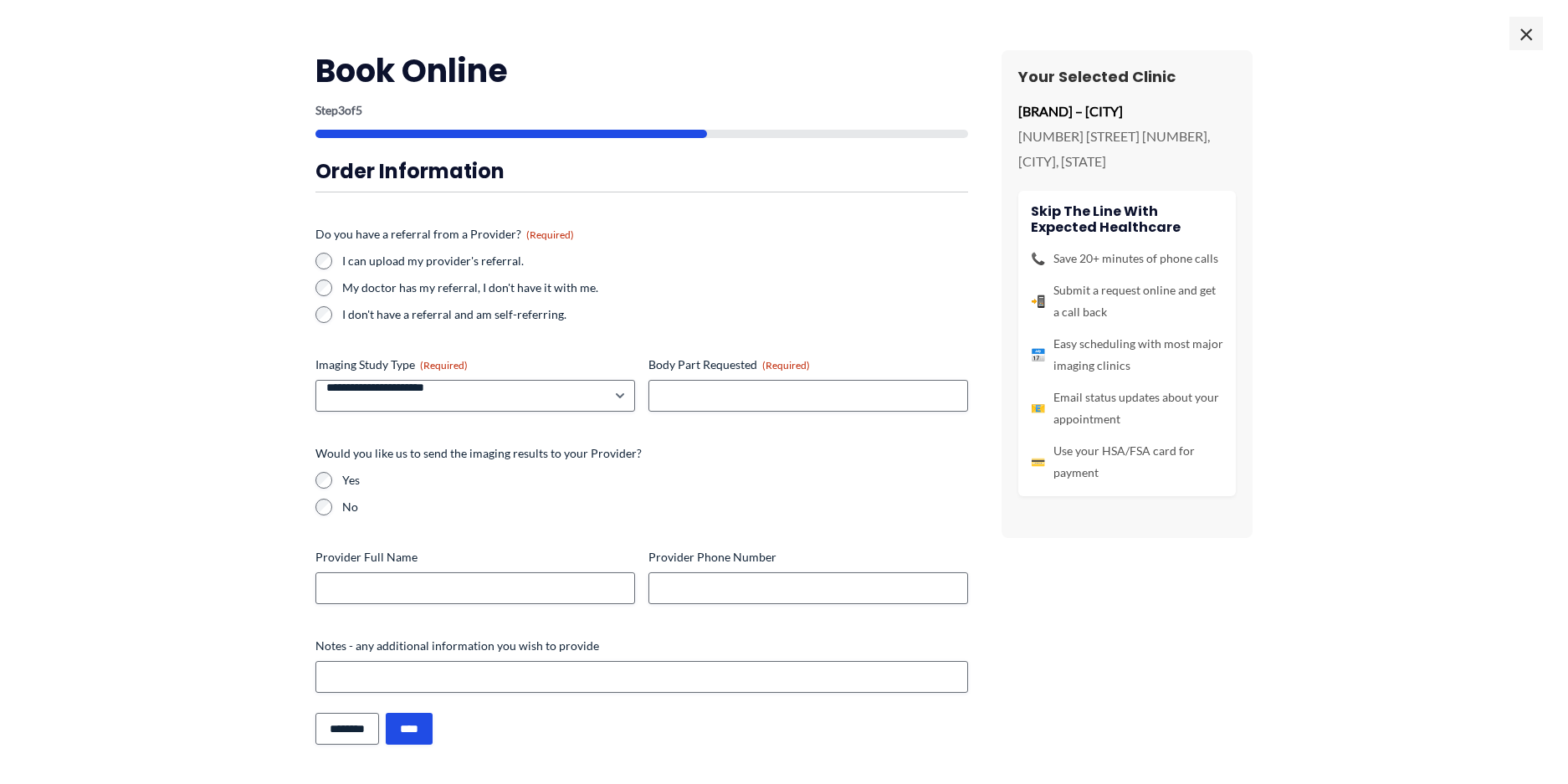 scroll, scrollTop: 0, scrollLeft: 0, axis: both 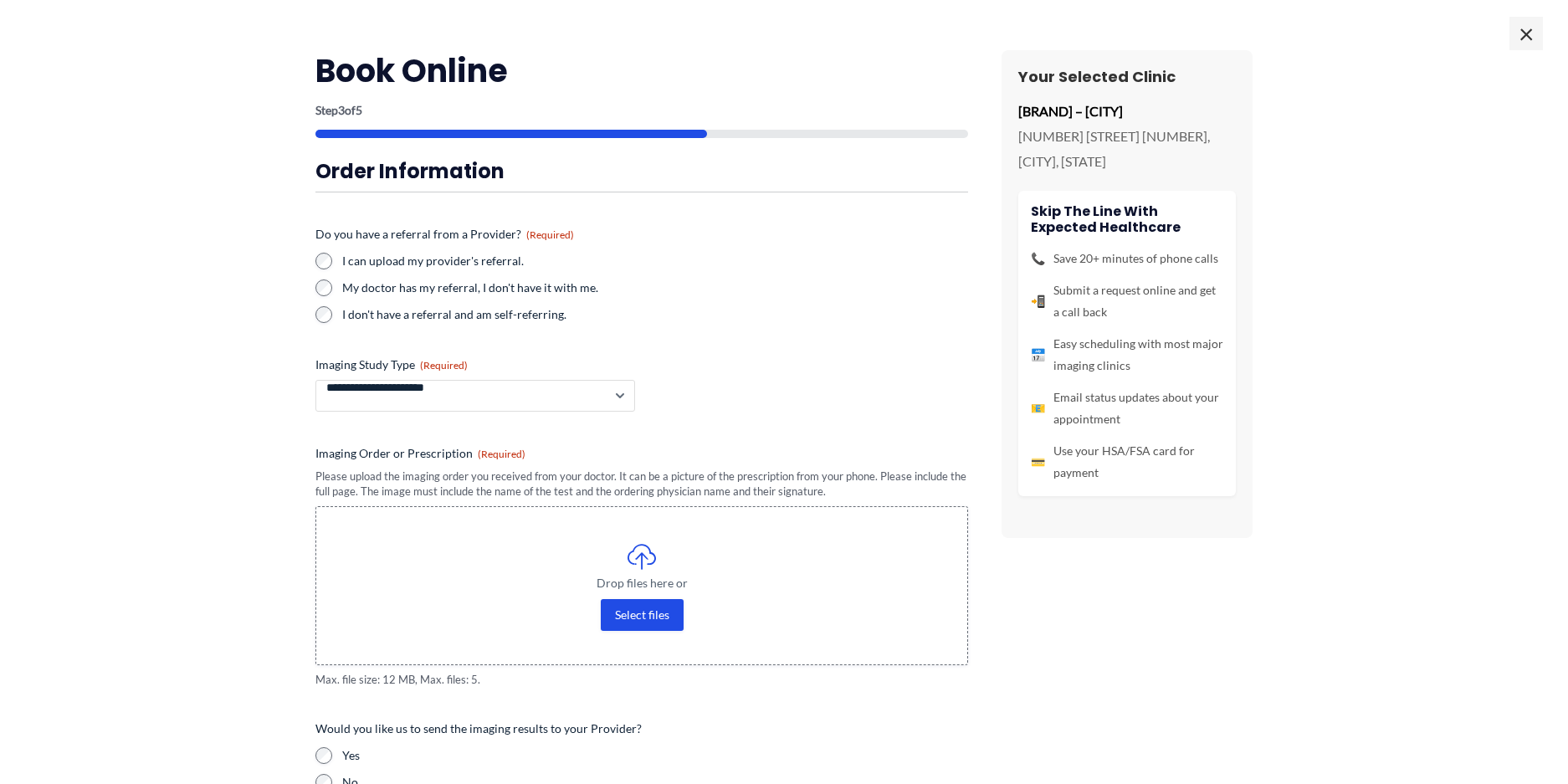 click on "**********" at bounding box center (475, 396) 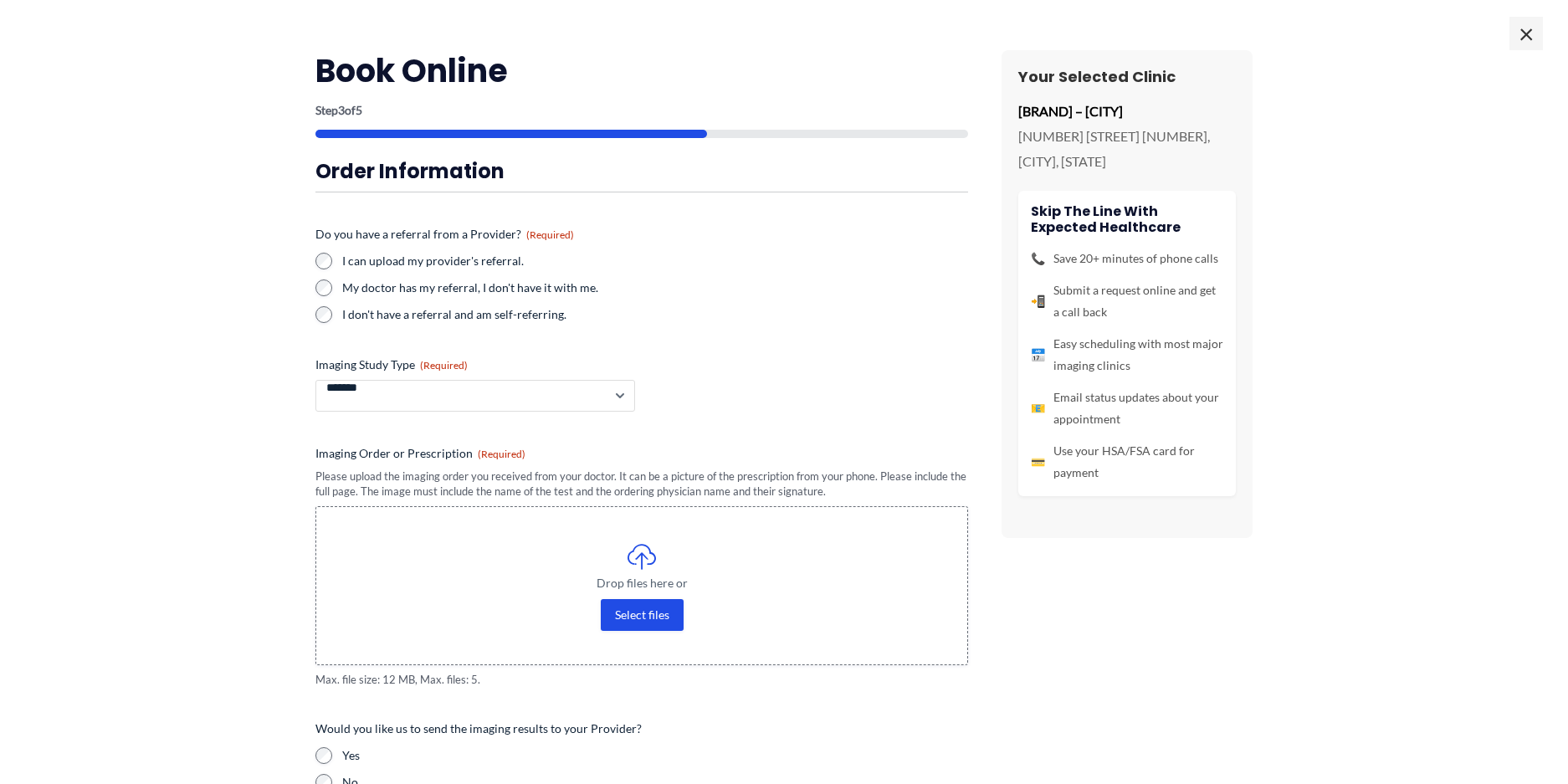 click on "**********" at bounding box center [475, 396] 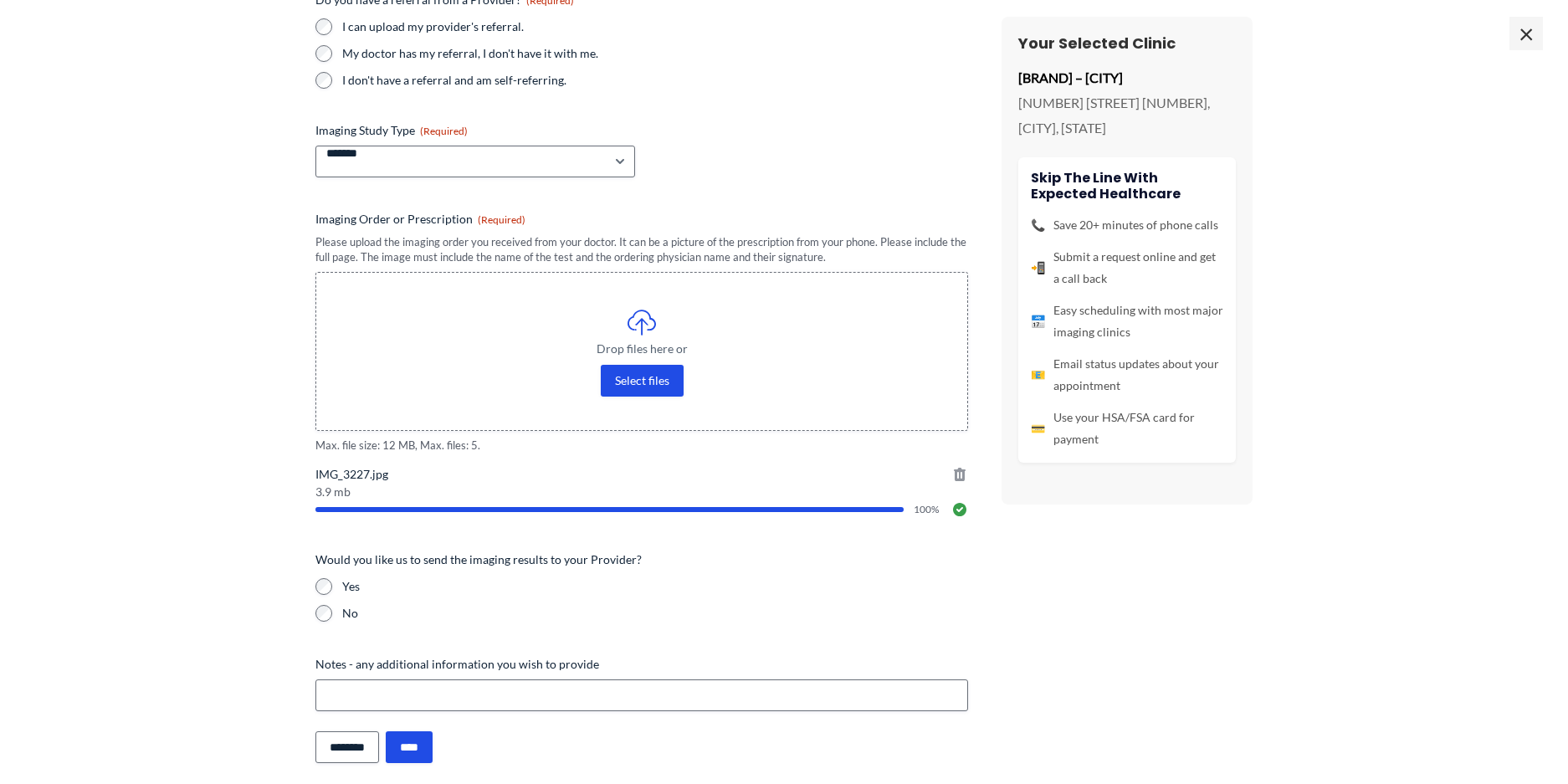 scroll, scrollTop: 247, scrollLeft: 0, axis: vertical 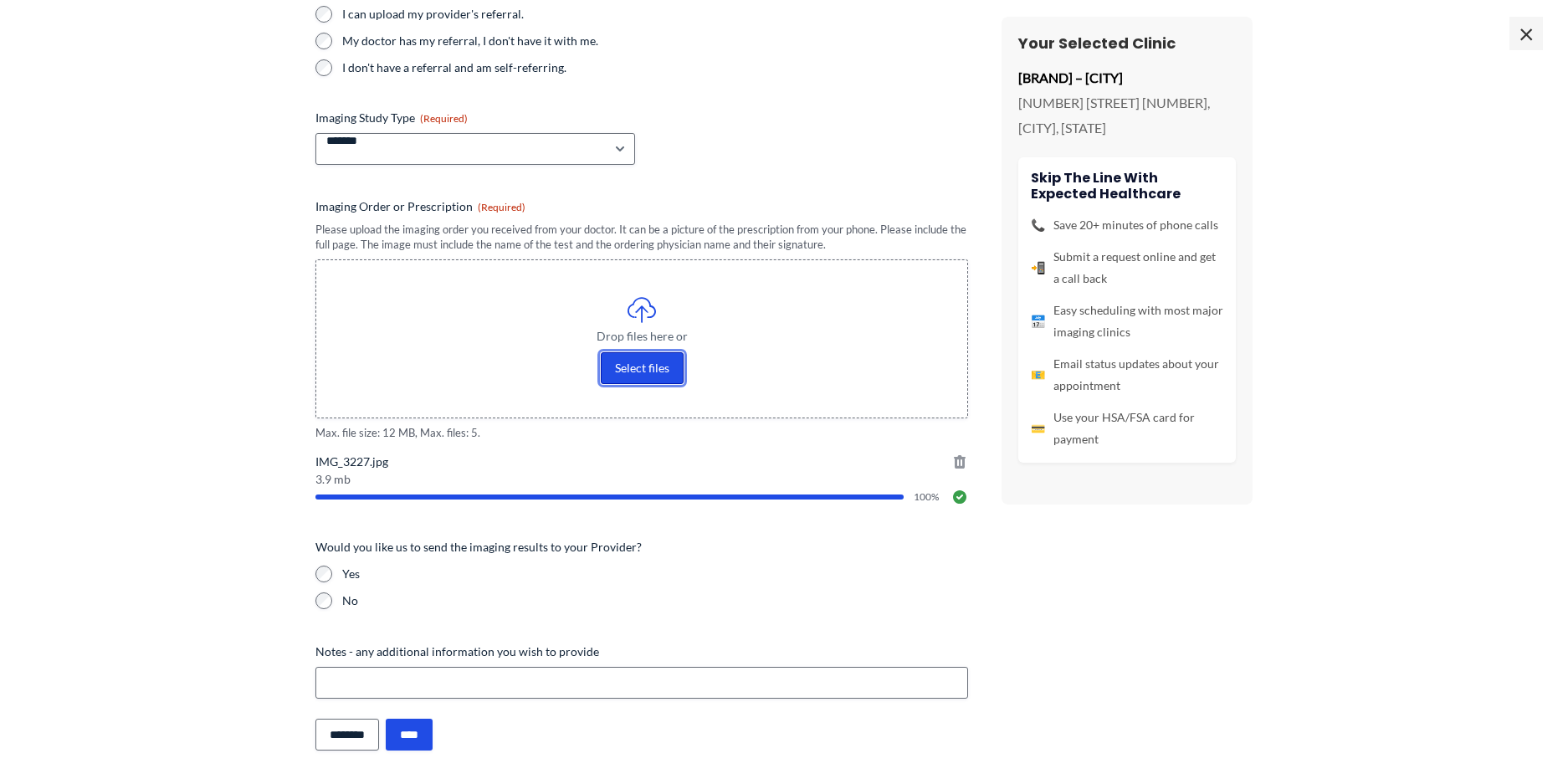 click on "Select files" at bounding box center [642, 368] 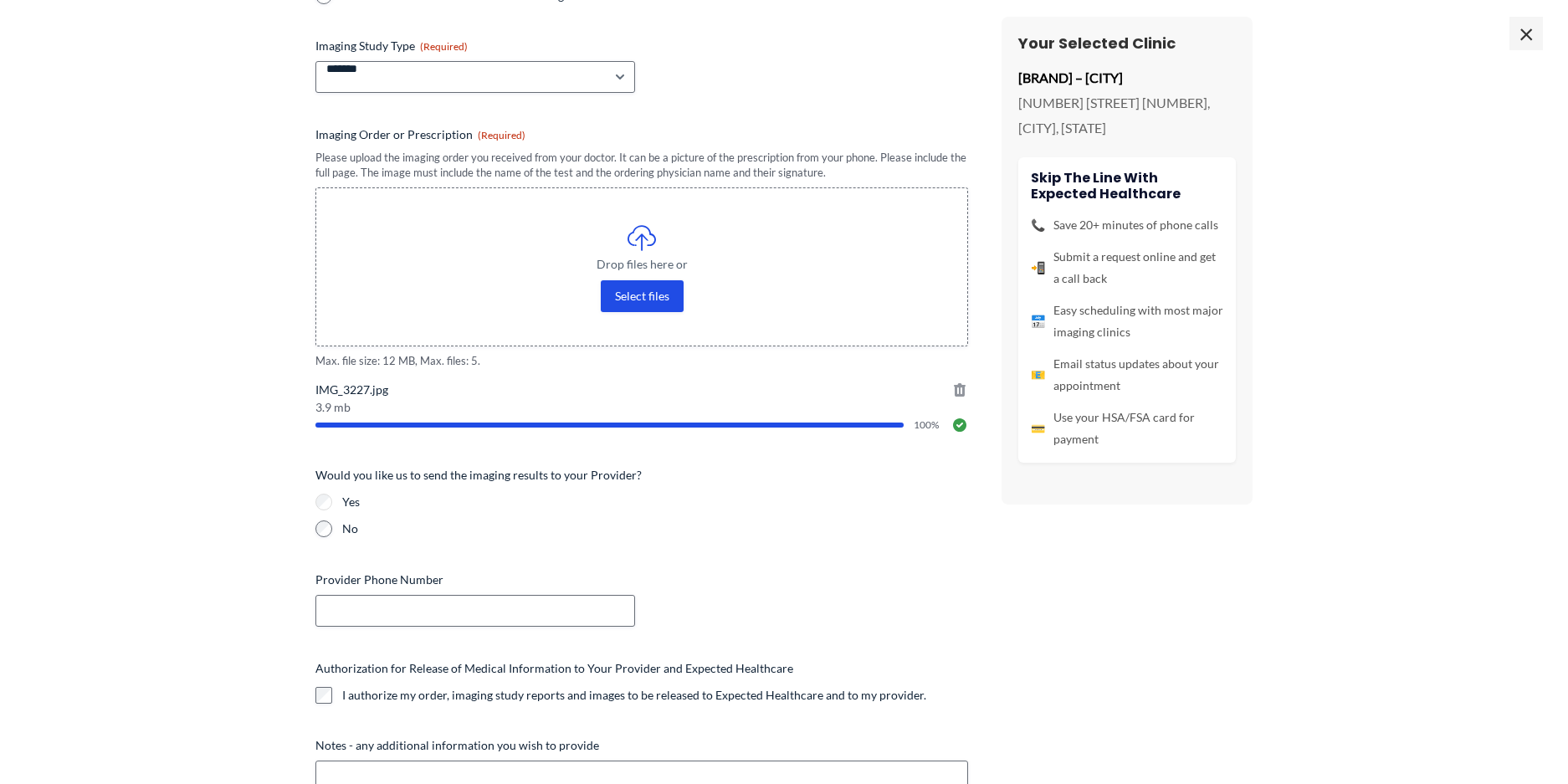 scroll, scrollTop: 331, scrollLeft: 0, axis: vertical 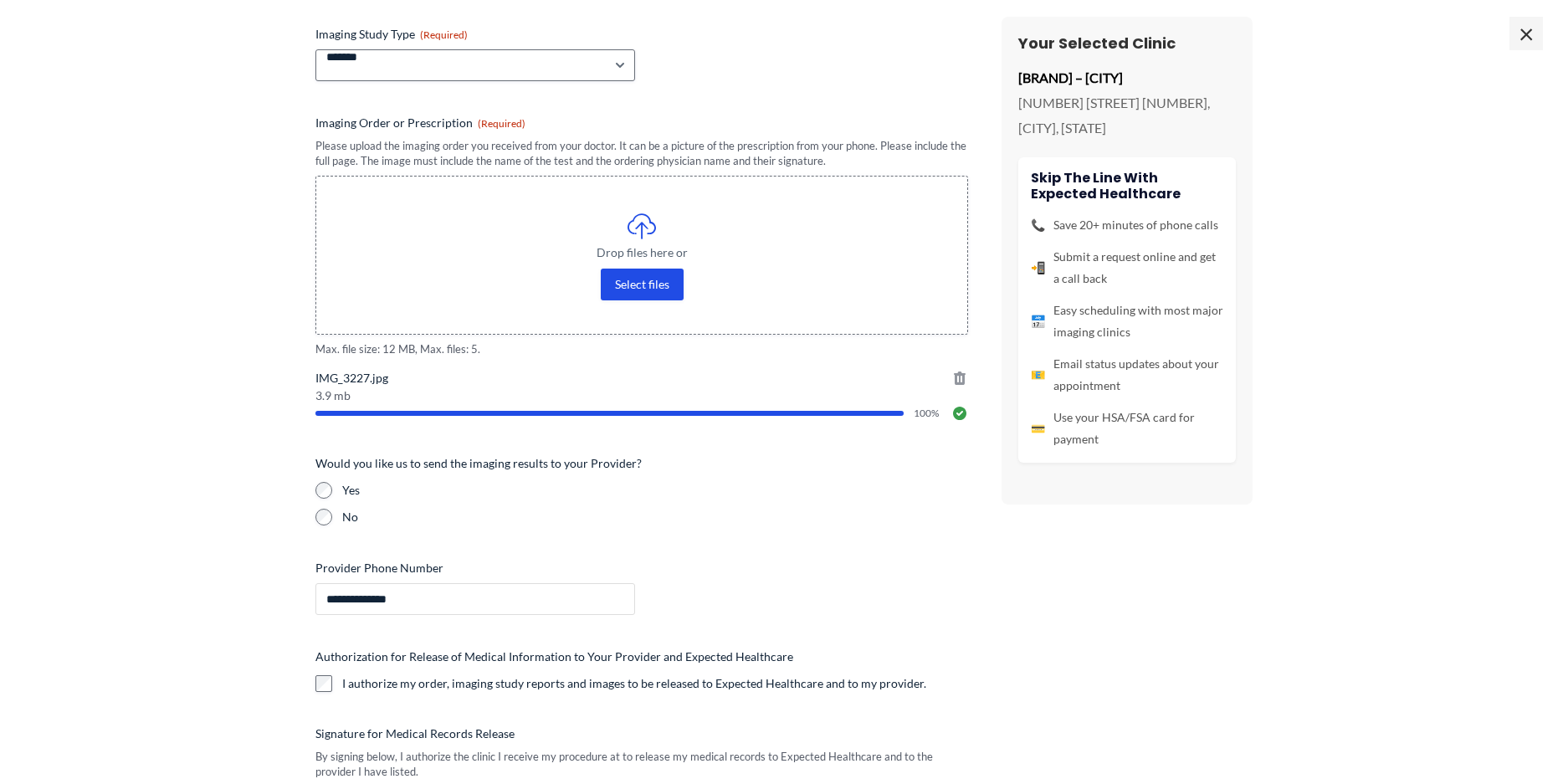 click on "**********" at bounding box center (475, 599) 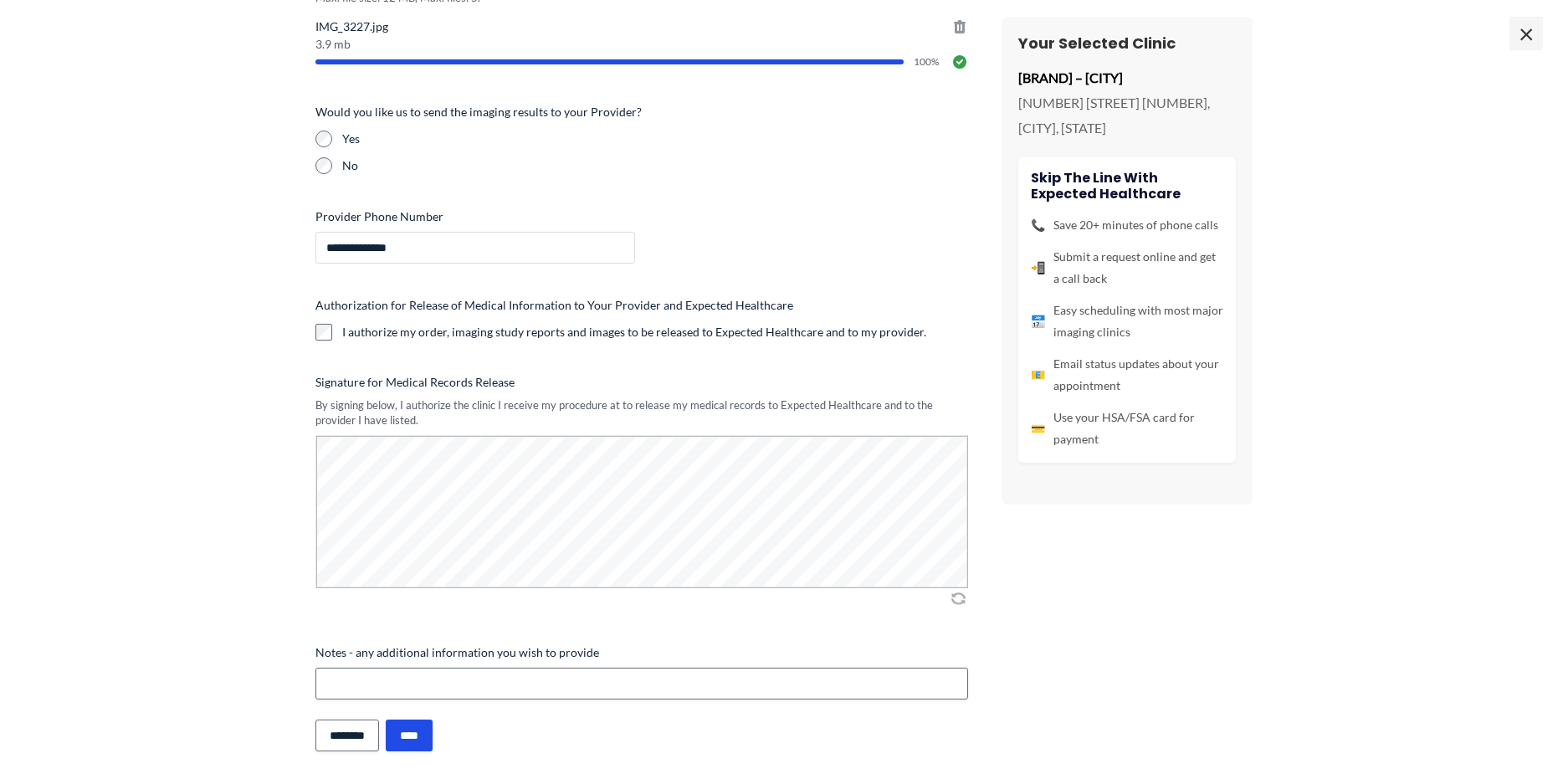 scroll, scrollTop: 683, scrollLeft: 0, axis: vertical 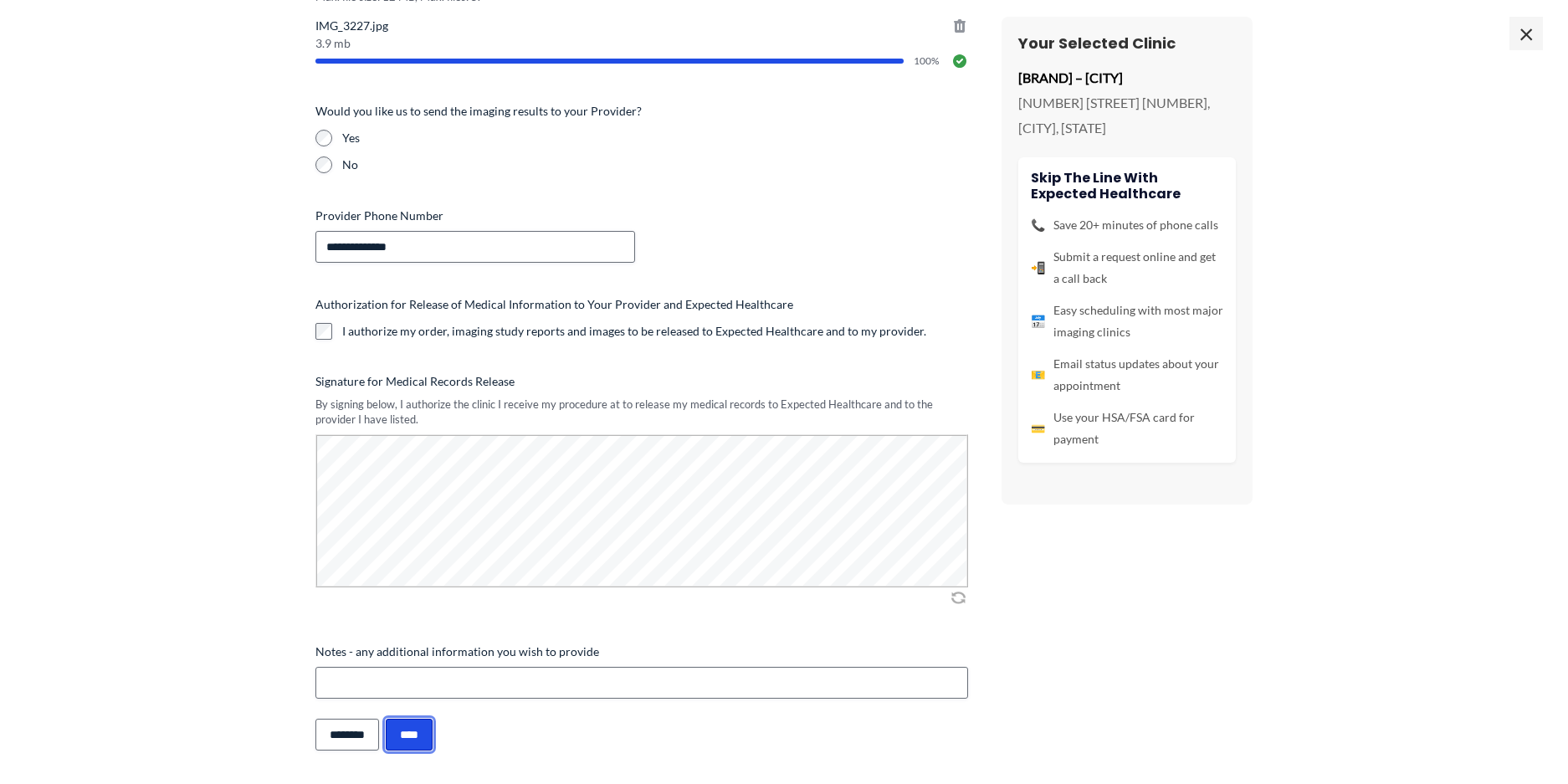 click on "****" at bounding box center [409, 735] 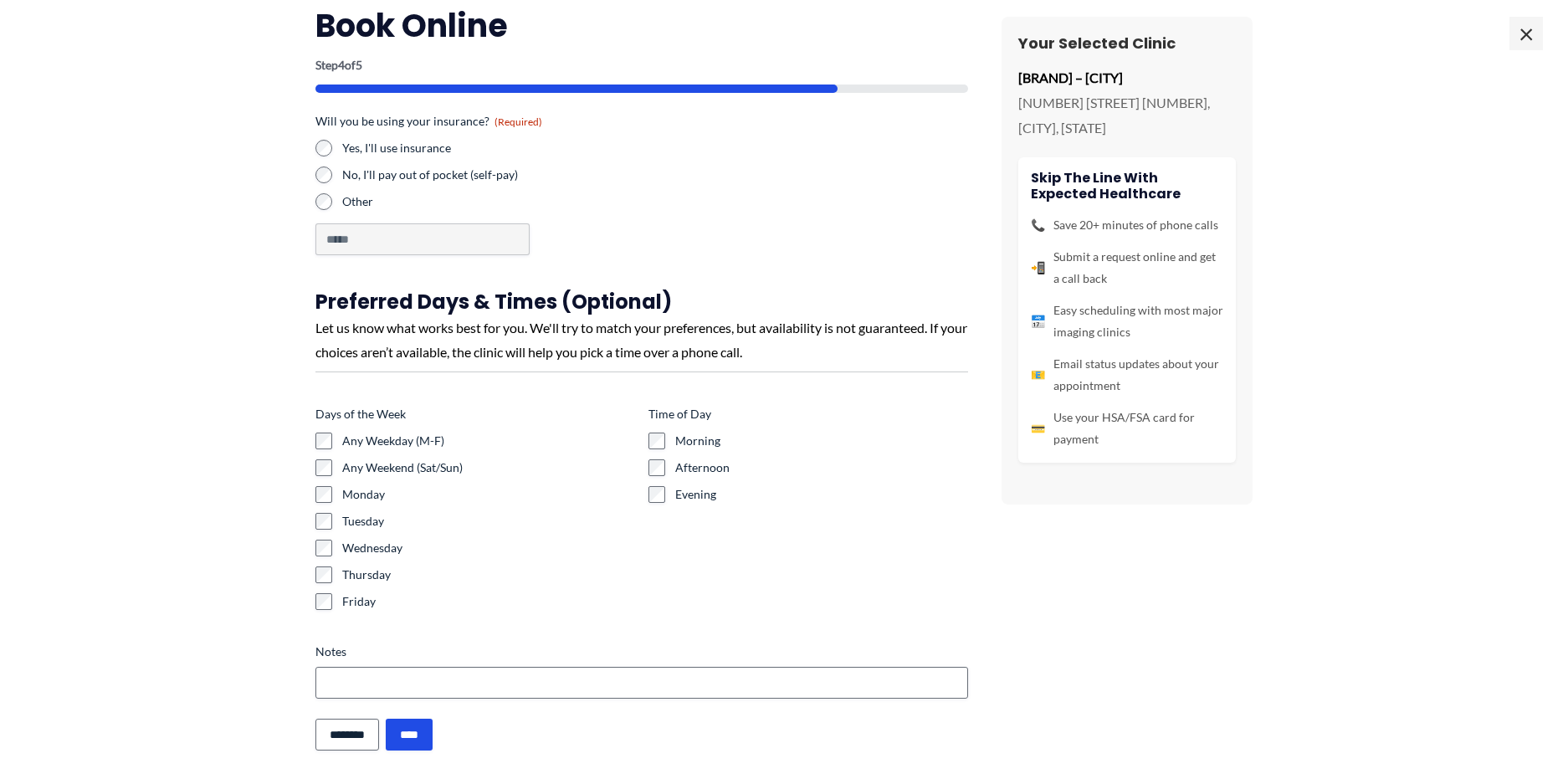 scroll, scrollTop: 45, scrollLeft: 0, axis: vertical 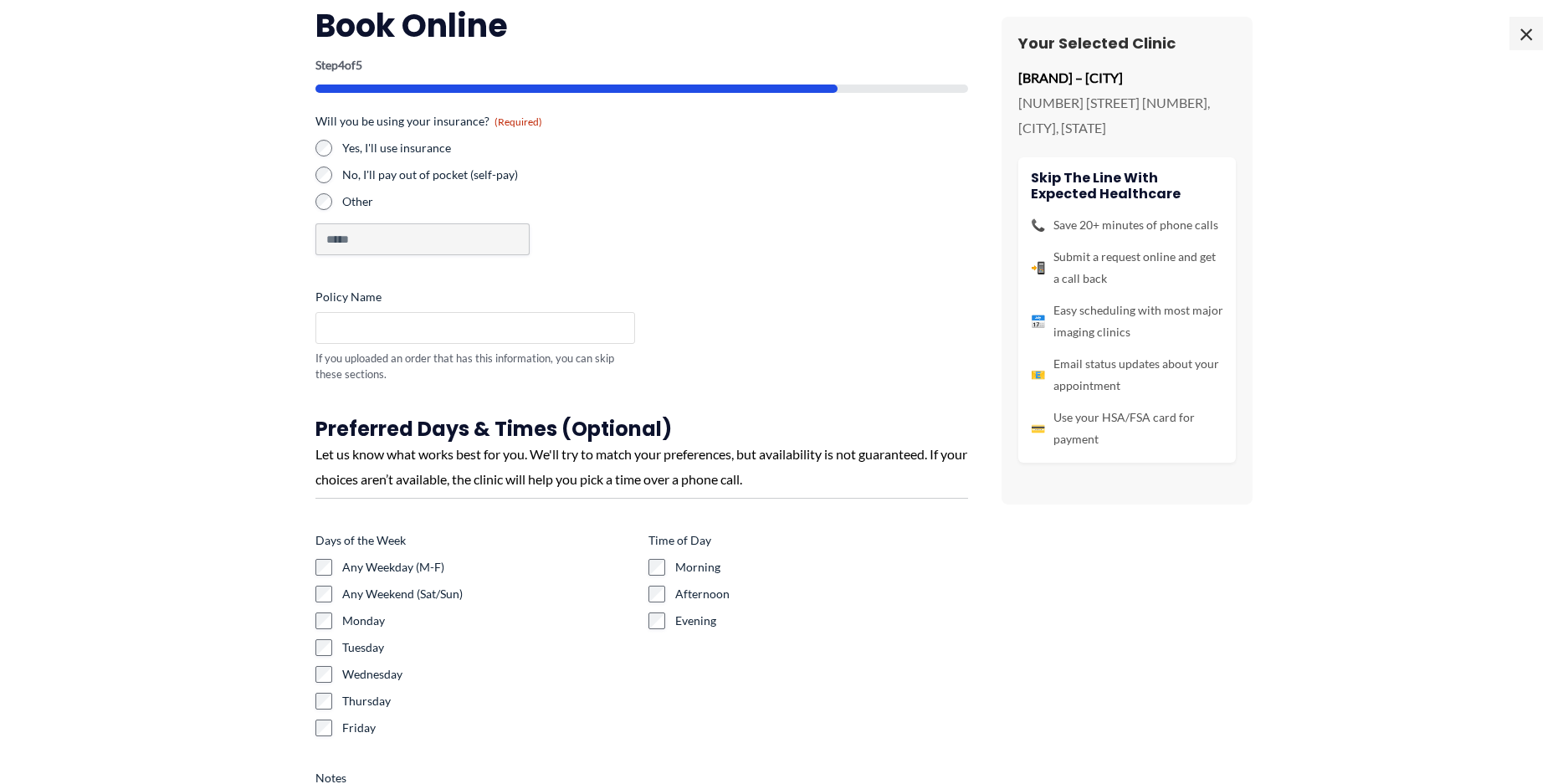click on "Policy Name" at bounding box center (475, 328) 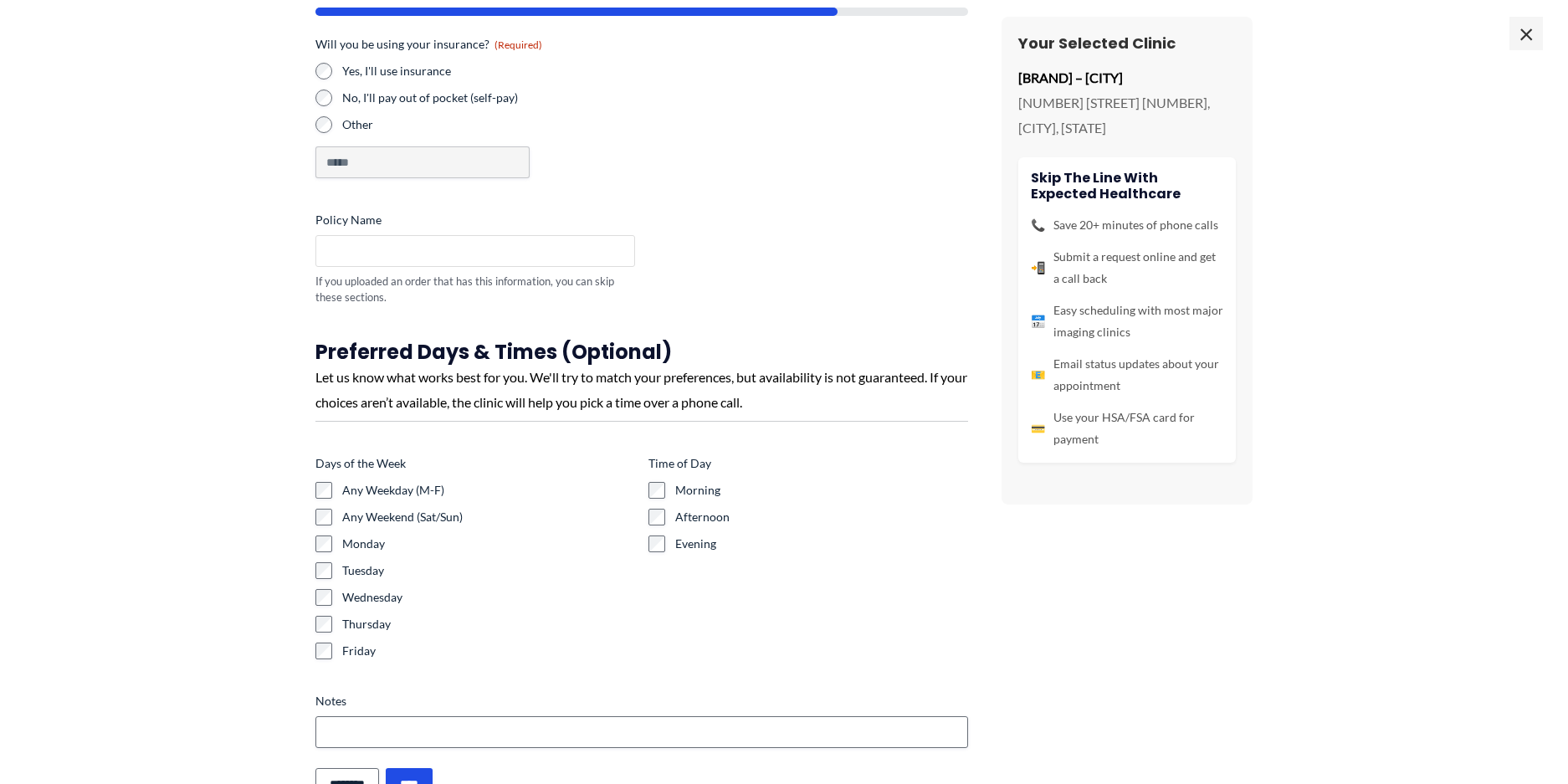 scroll, scrollTop: 129, scrollLeft: 0, axis: vertical 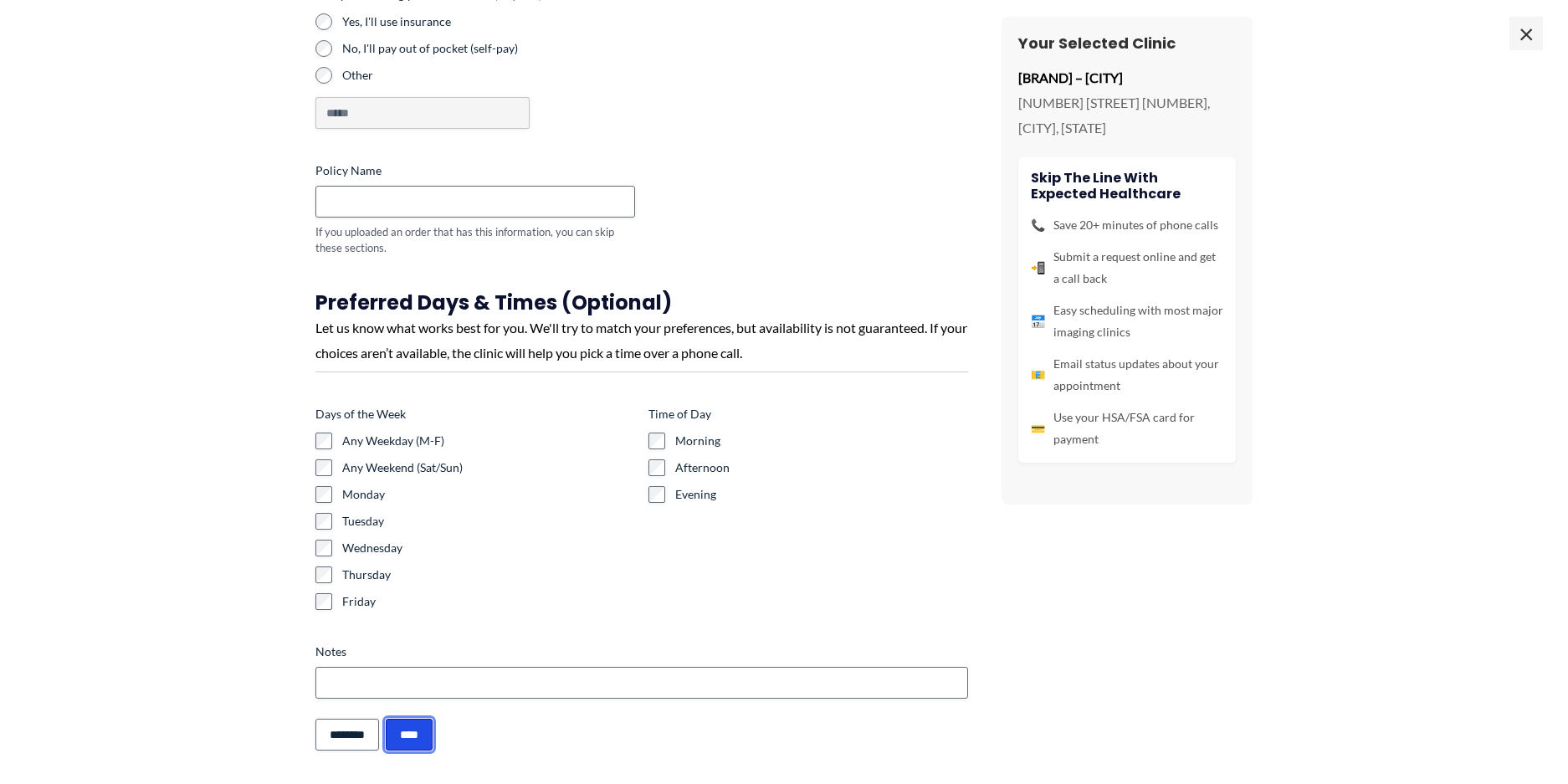 click on "****" at bounding box center [409, 735] 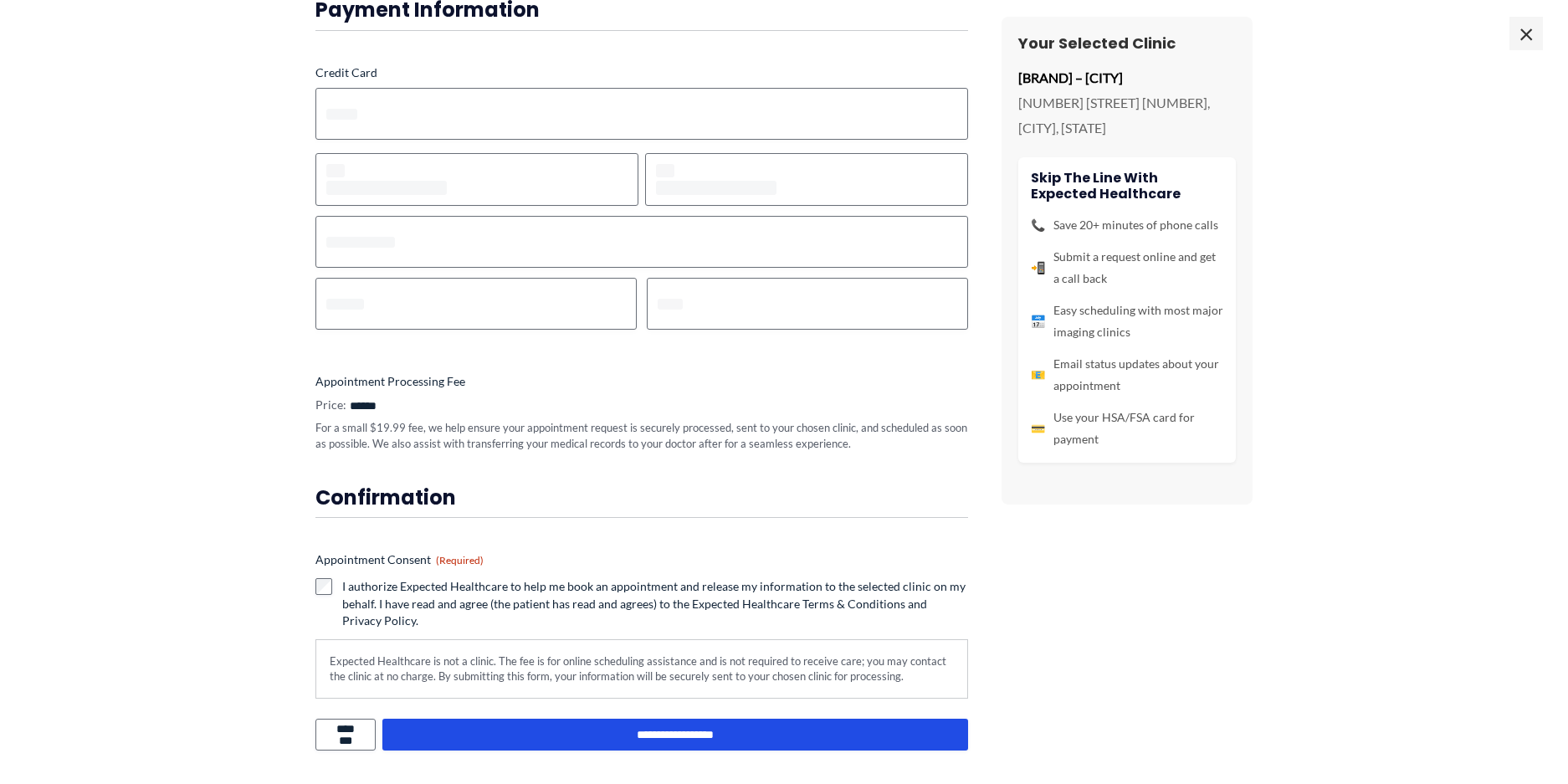 scroll, scrollTop: 0, scrollLeft: 0, axis: both 